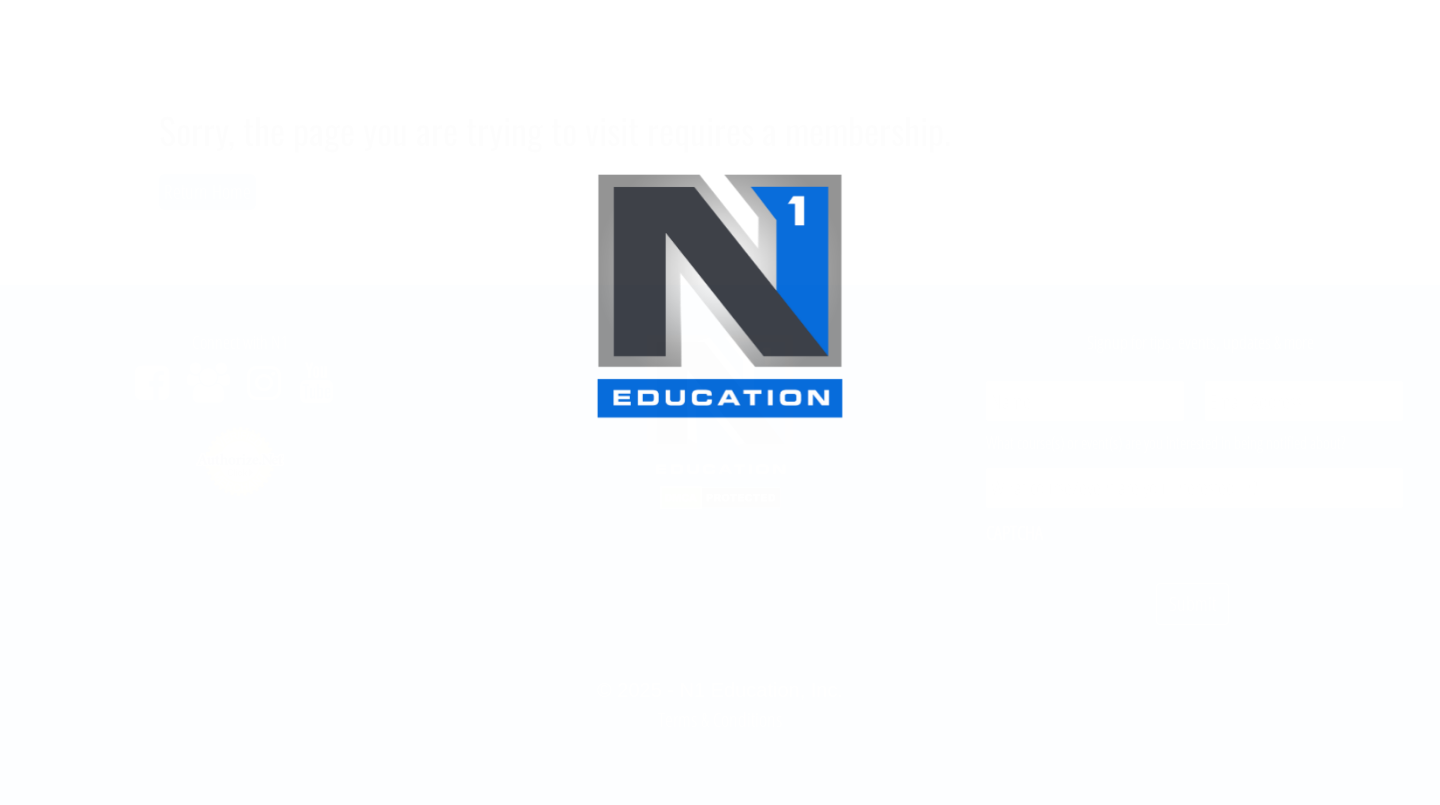 scroll, scrollTop: 119, scrollLeft: 0, axis: vertical 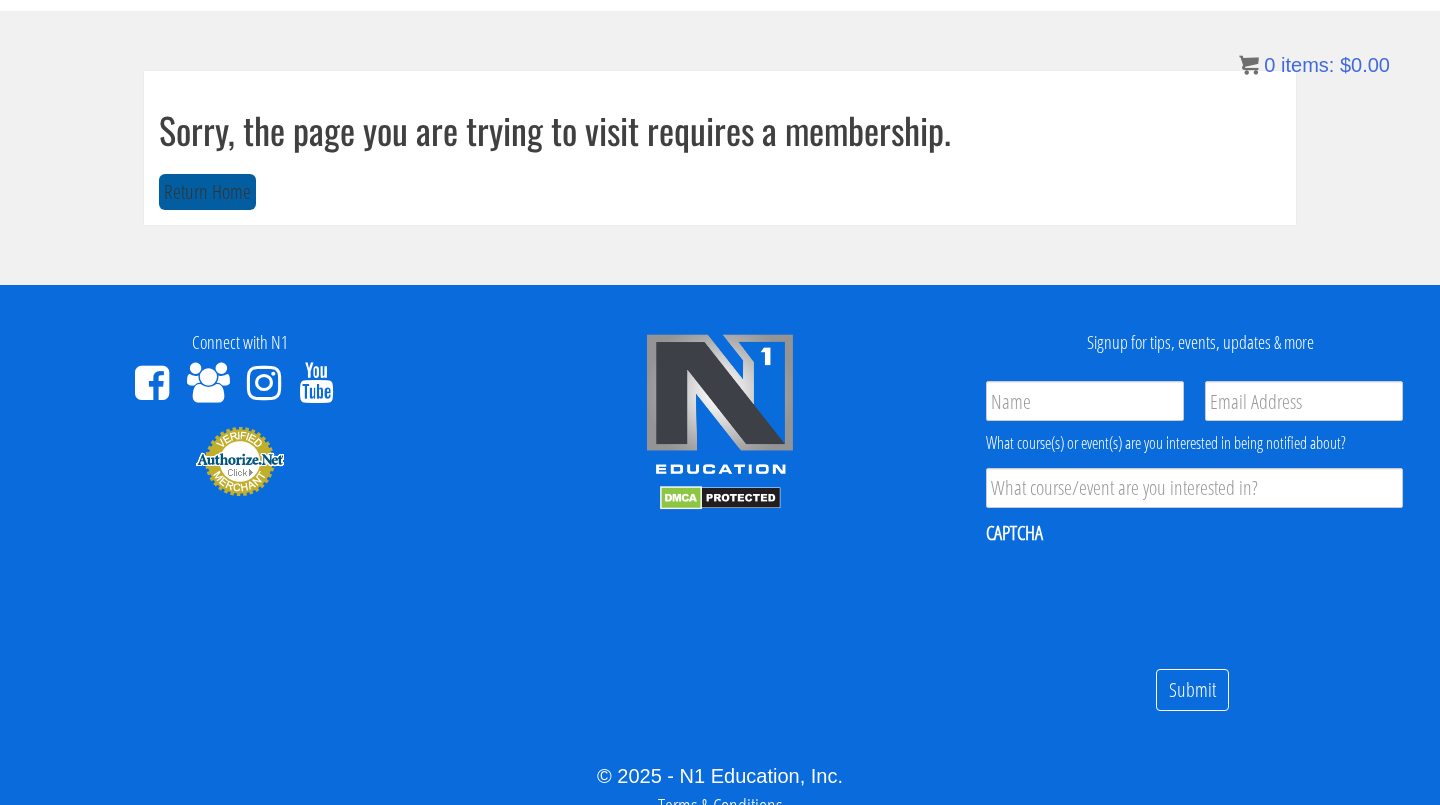 click on "Return Home" at bounding box center (207, 192) 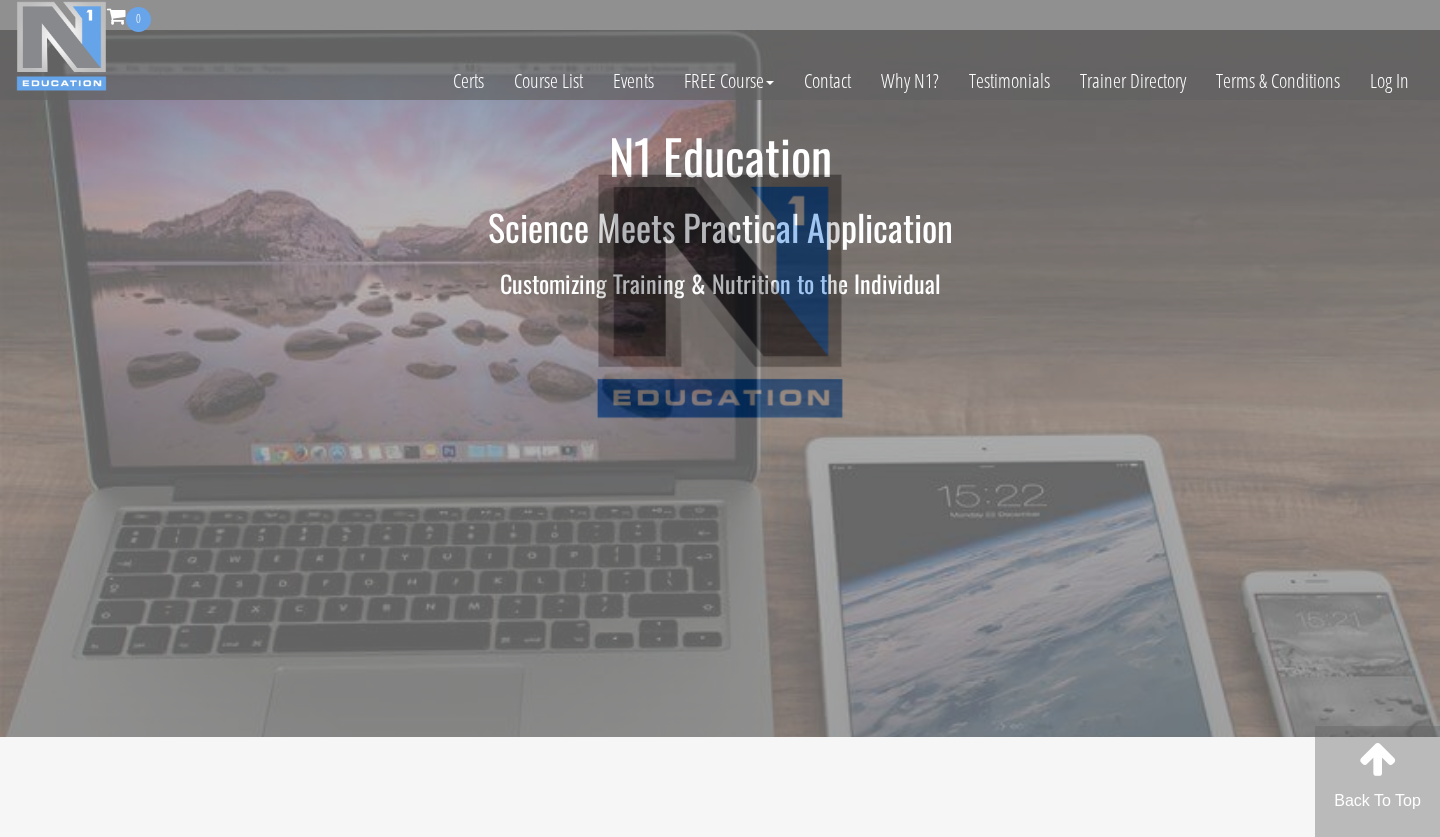 scroll, scrollTop: 0, scrollLeft: 0, axis: both 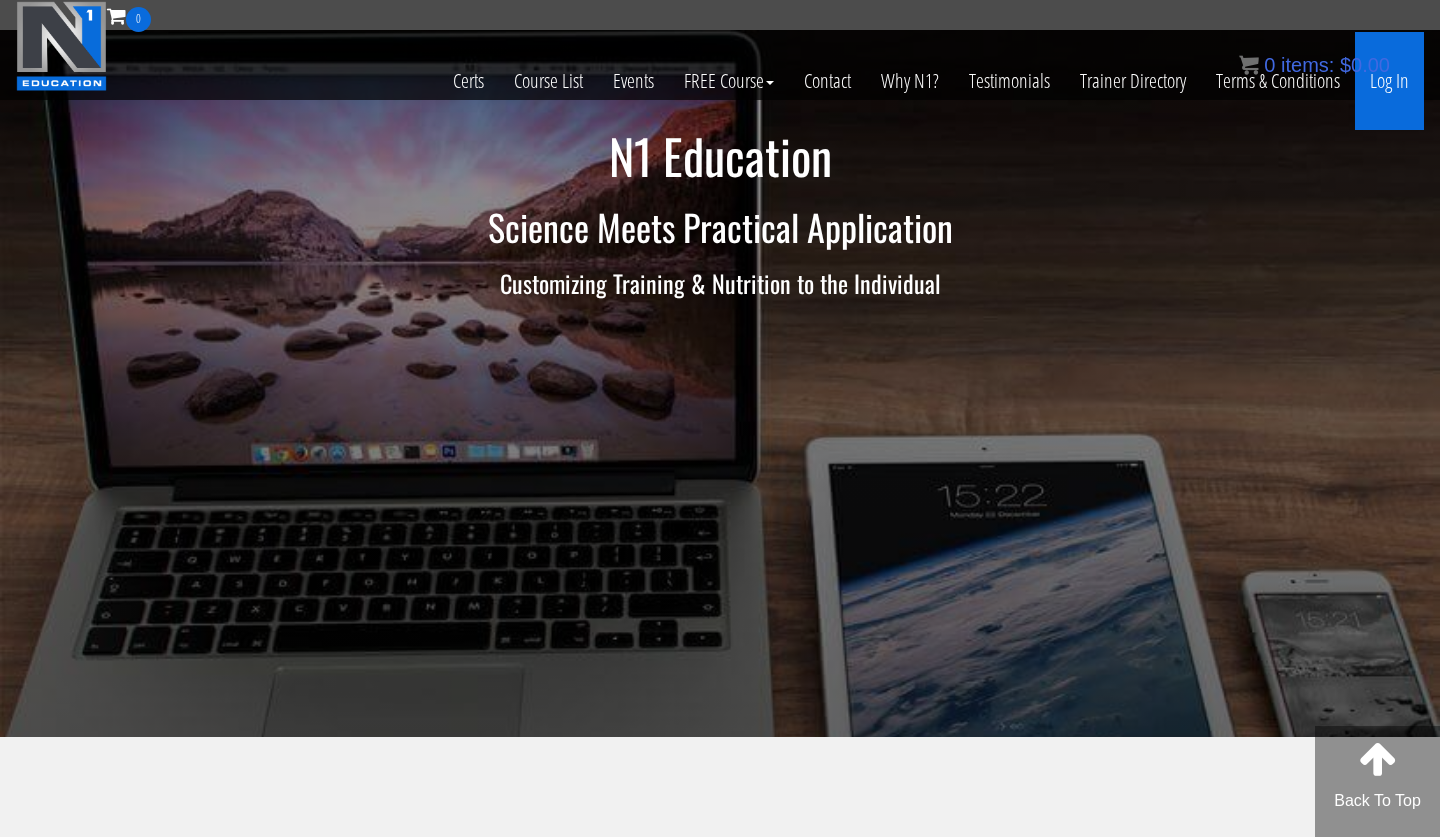 click on "Log In" at bounding box center [1389, 81] 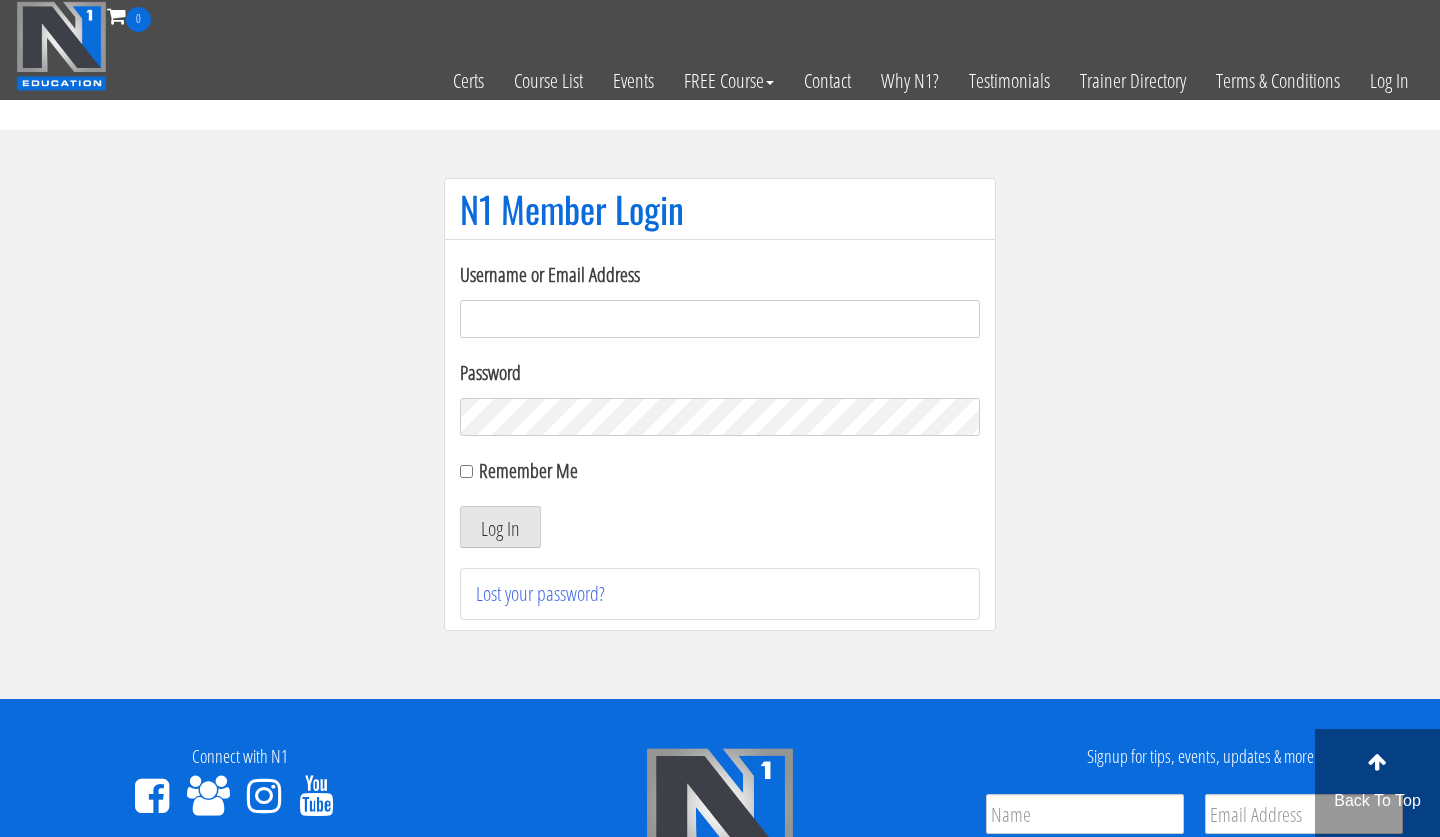 scroll, scrollTop: 0, scrollLeft: 0, axis: both 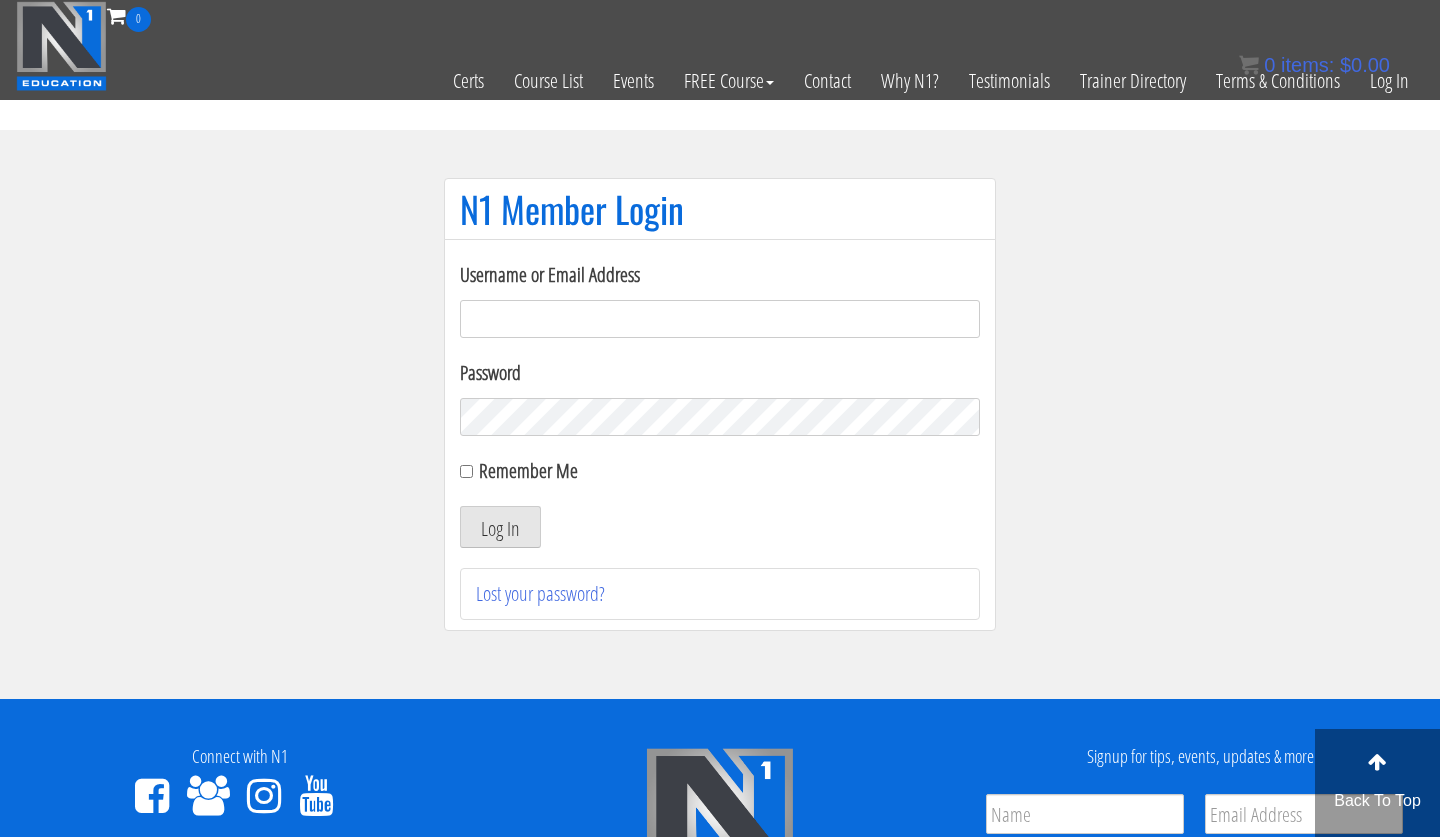 type on "pinedaa24@gmail.com" 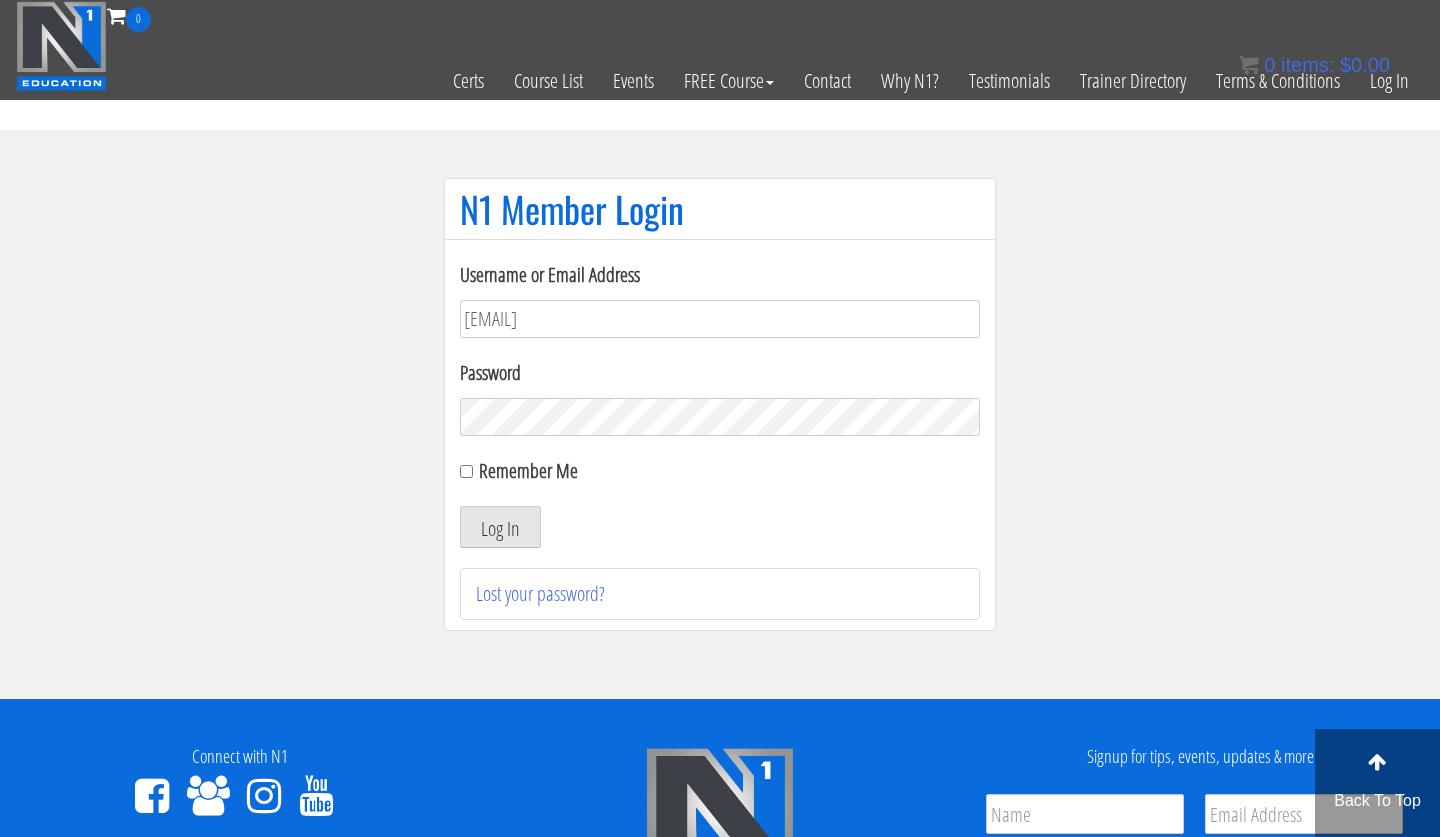 click on "Log In" at bounding box center (500, 527) 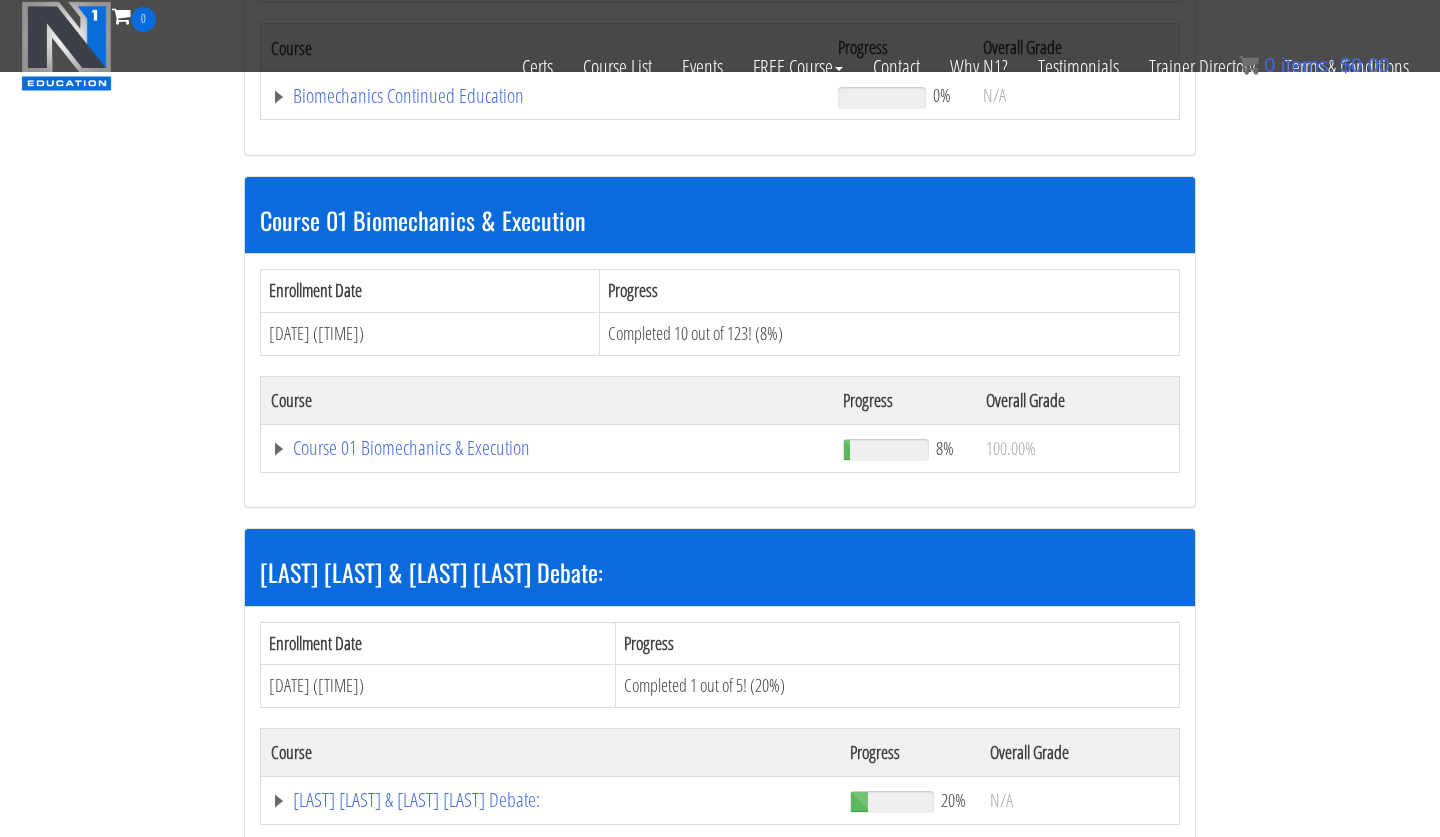 scroll, scrollTop: 472, scrollLeft: 0, axis: vertical 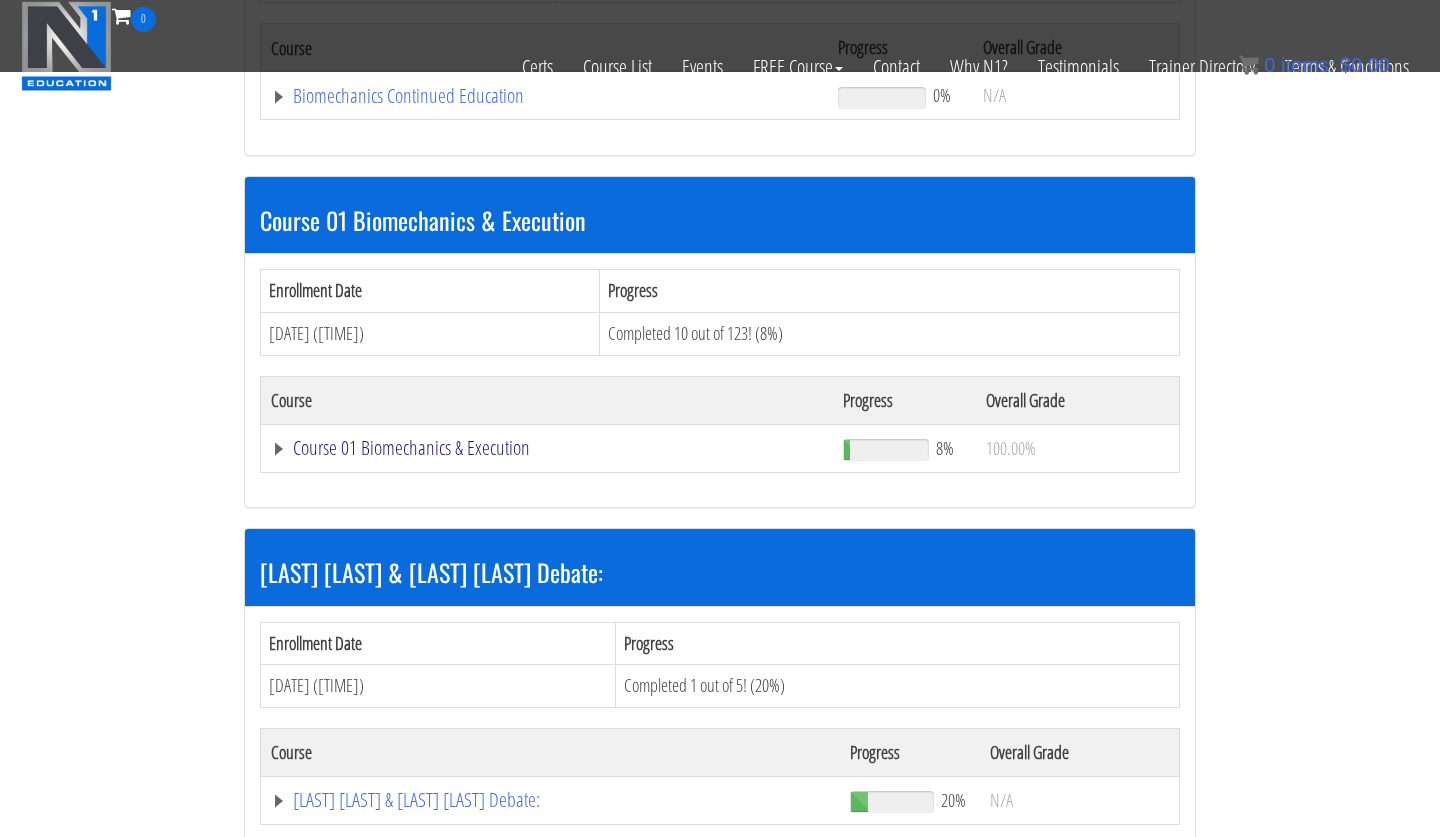 click on "Course 01 Biomechanics & Execution" at bounding box center (544, 96) 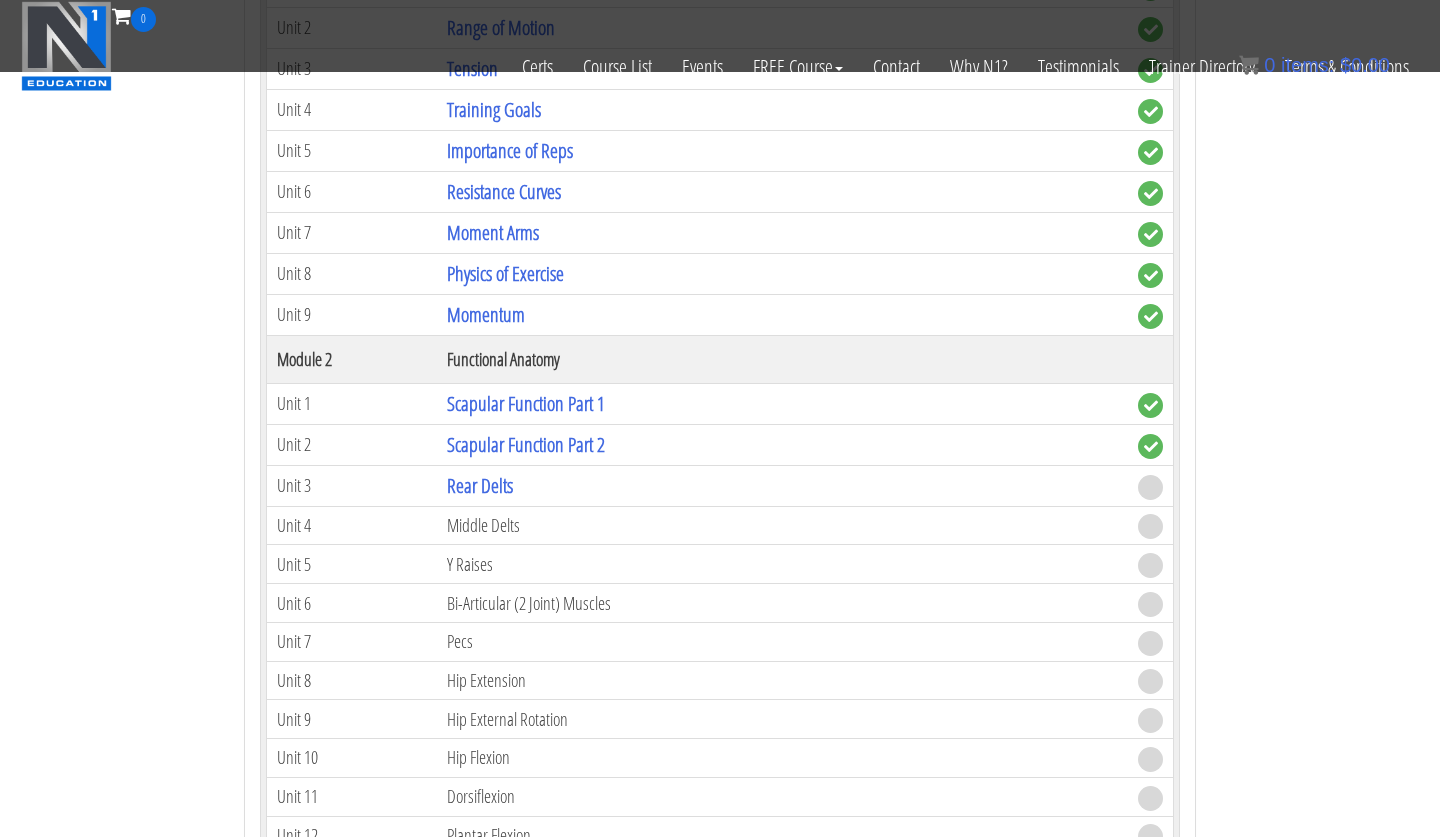 scroll, scrollTop: 1038, scrollLeft: 0, axis: vertical 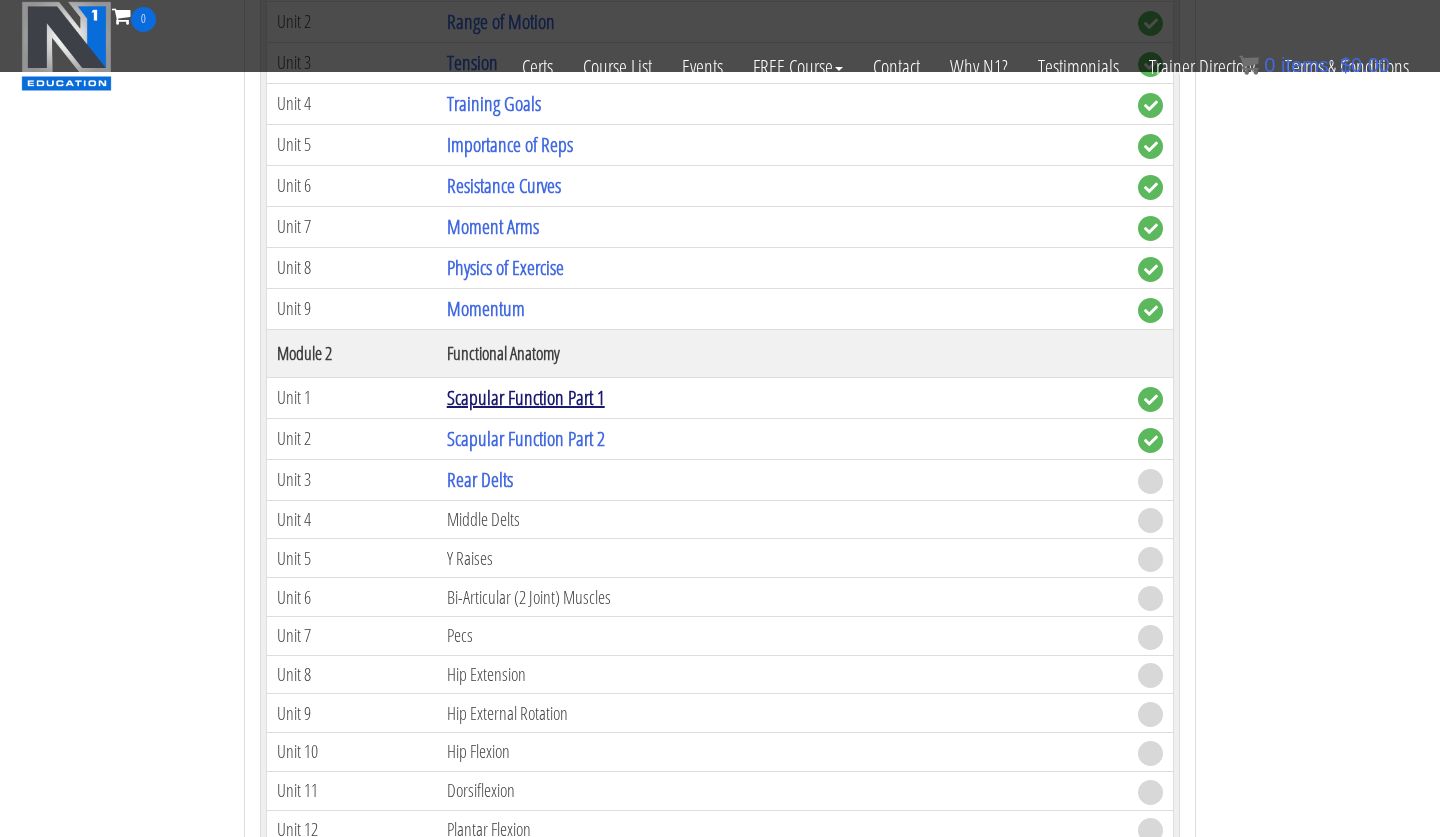 click on "Scapular Function Part 1" at bounding box center [526, 397] 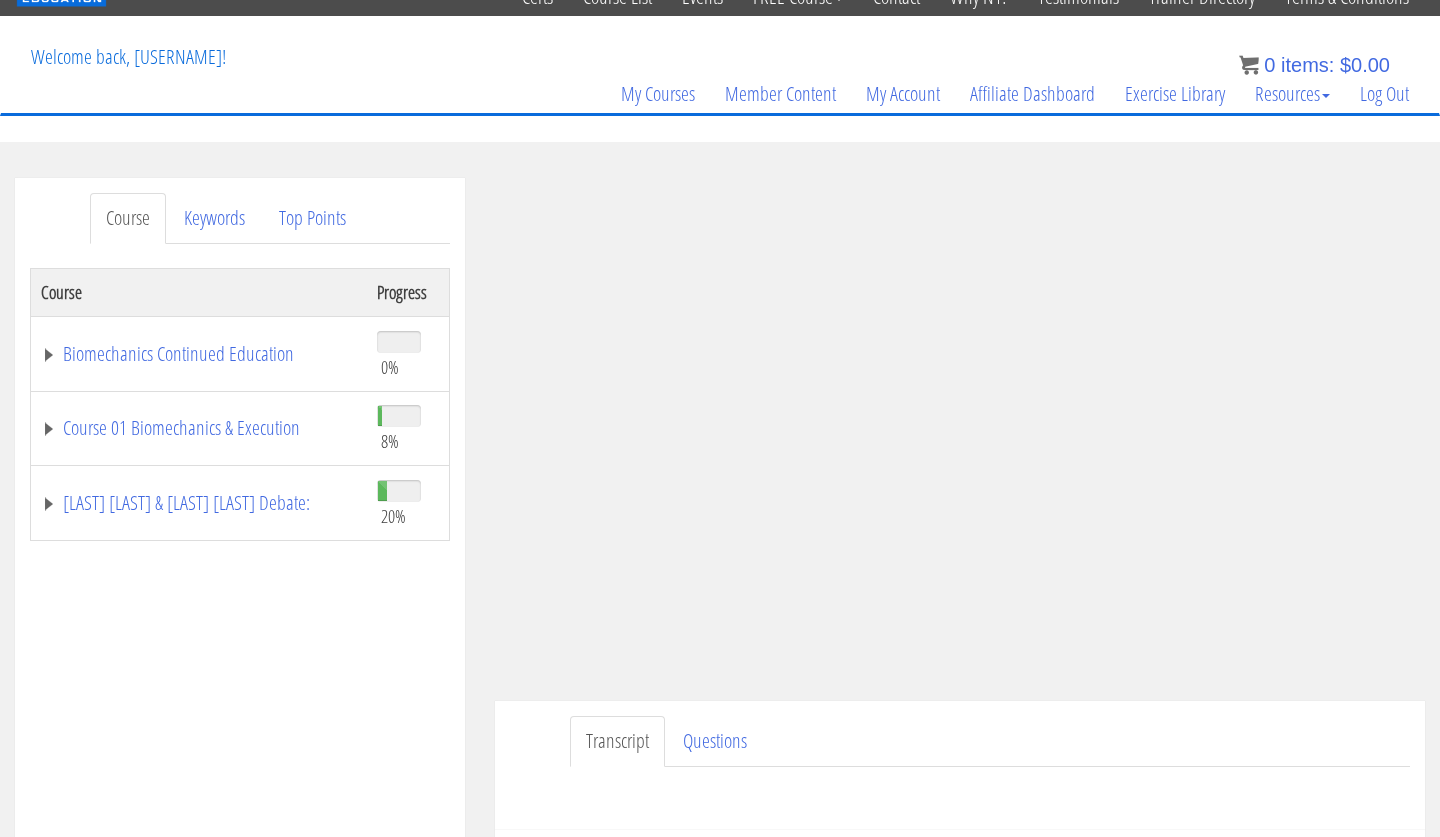 scroll, scrollTop: 86, scrollLeft: 0, axis: vertical 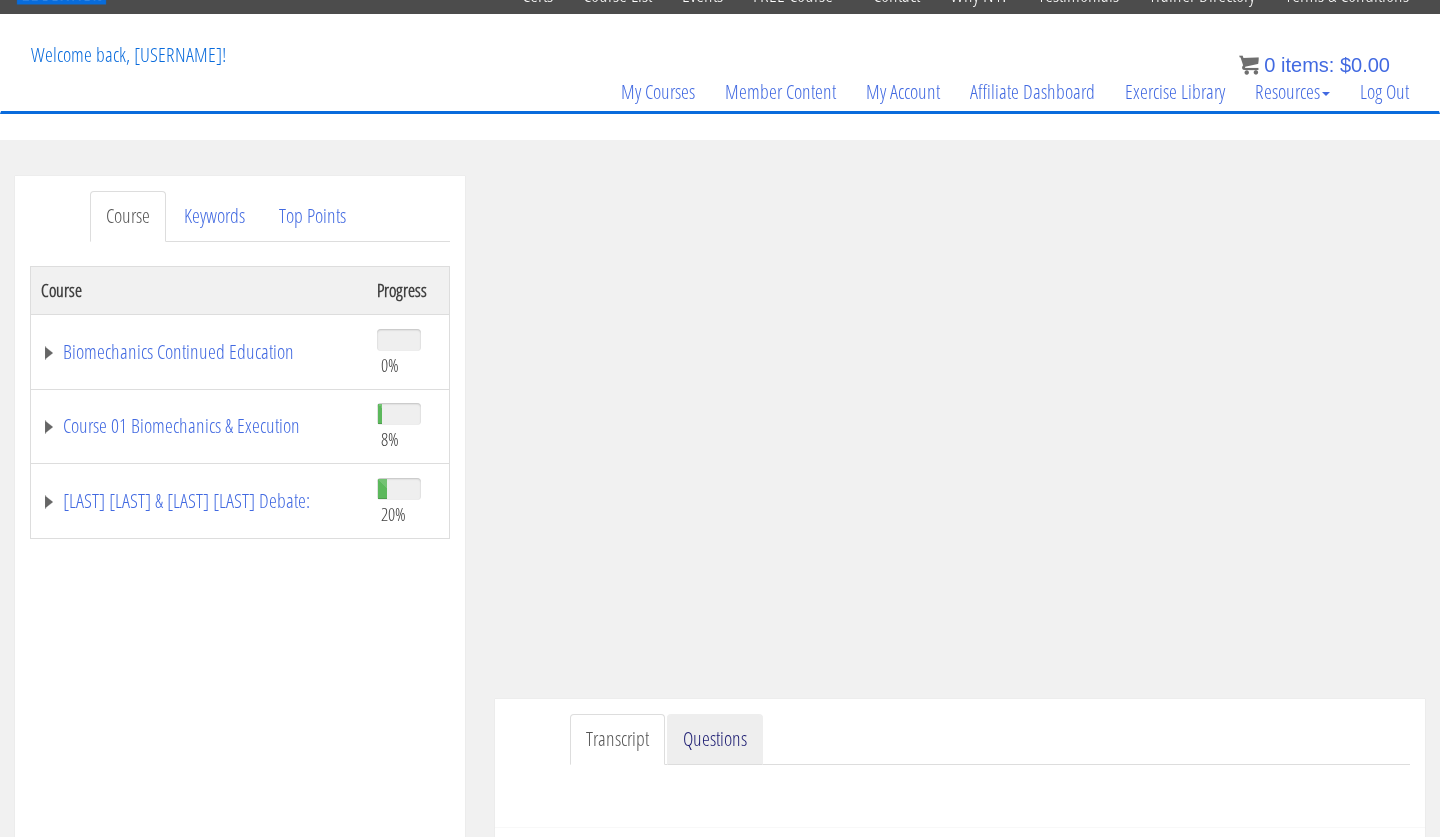 click on "Questions" at bounding box center [715, 739] 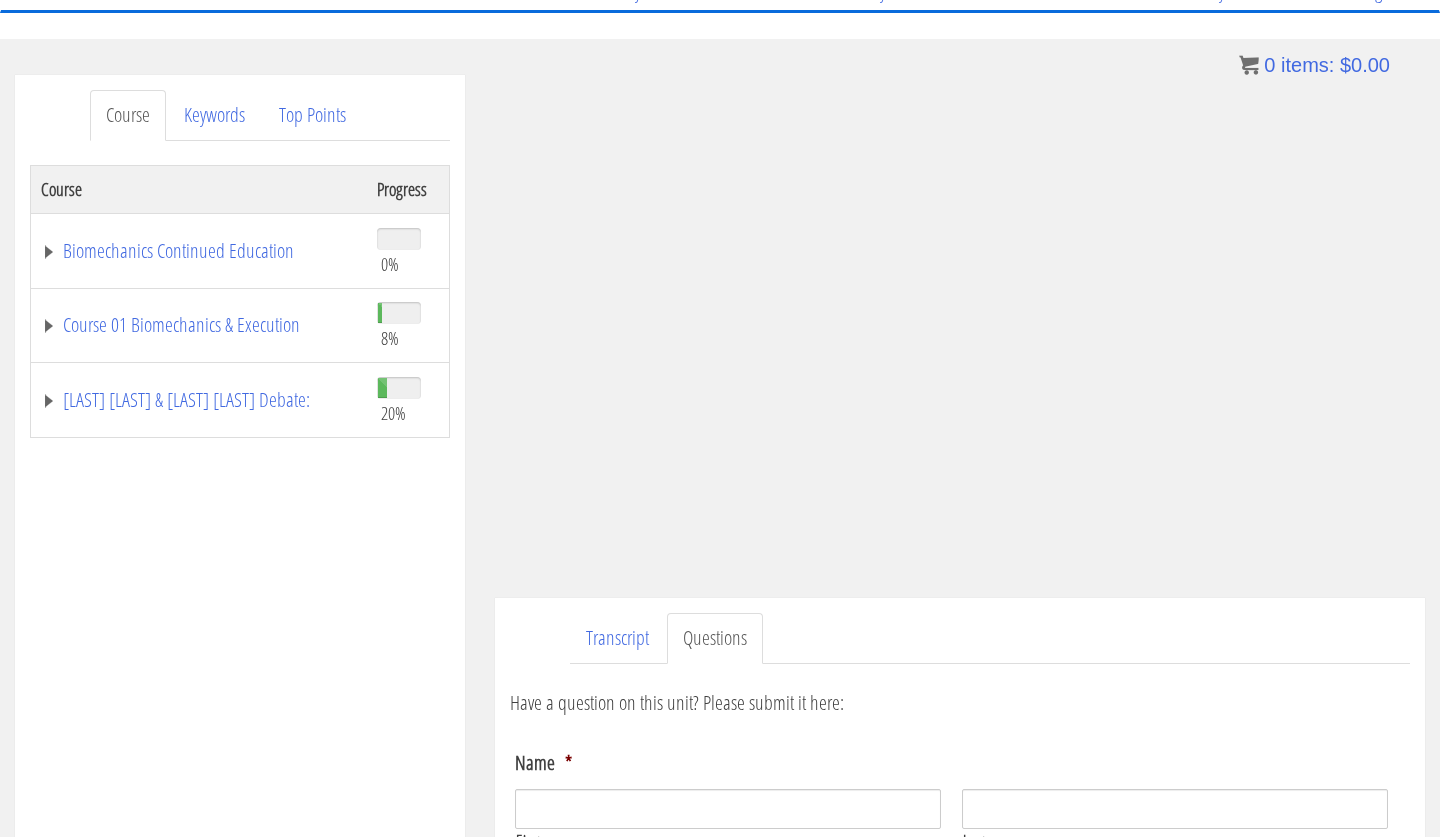 scroll, scrollTop: 188, scrollLeft: 0, axis: vertical 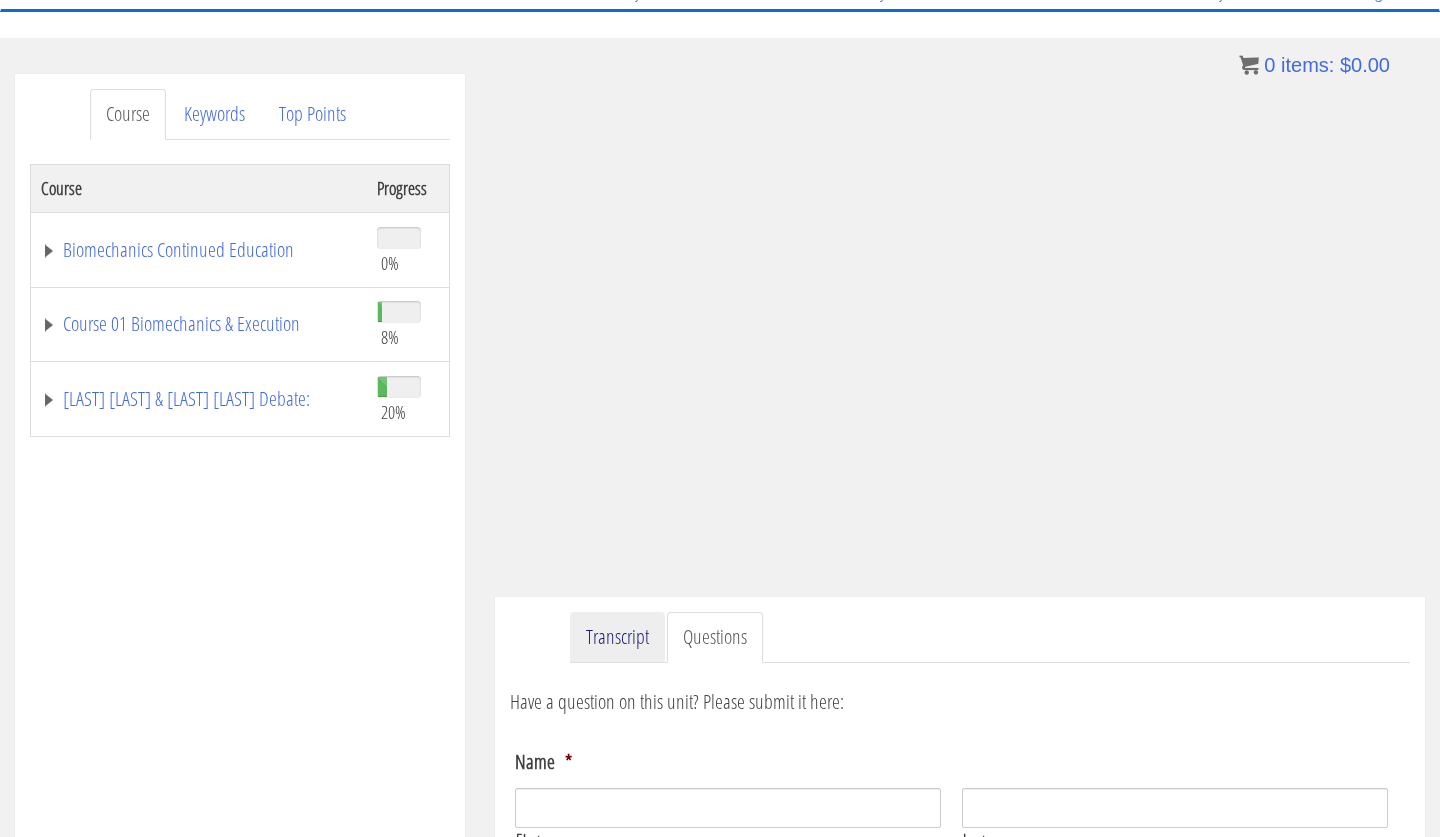 click on "Transcript" at bounding box center [617, 637] 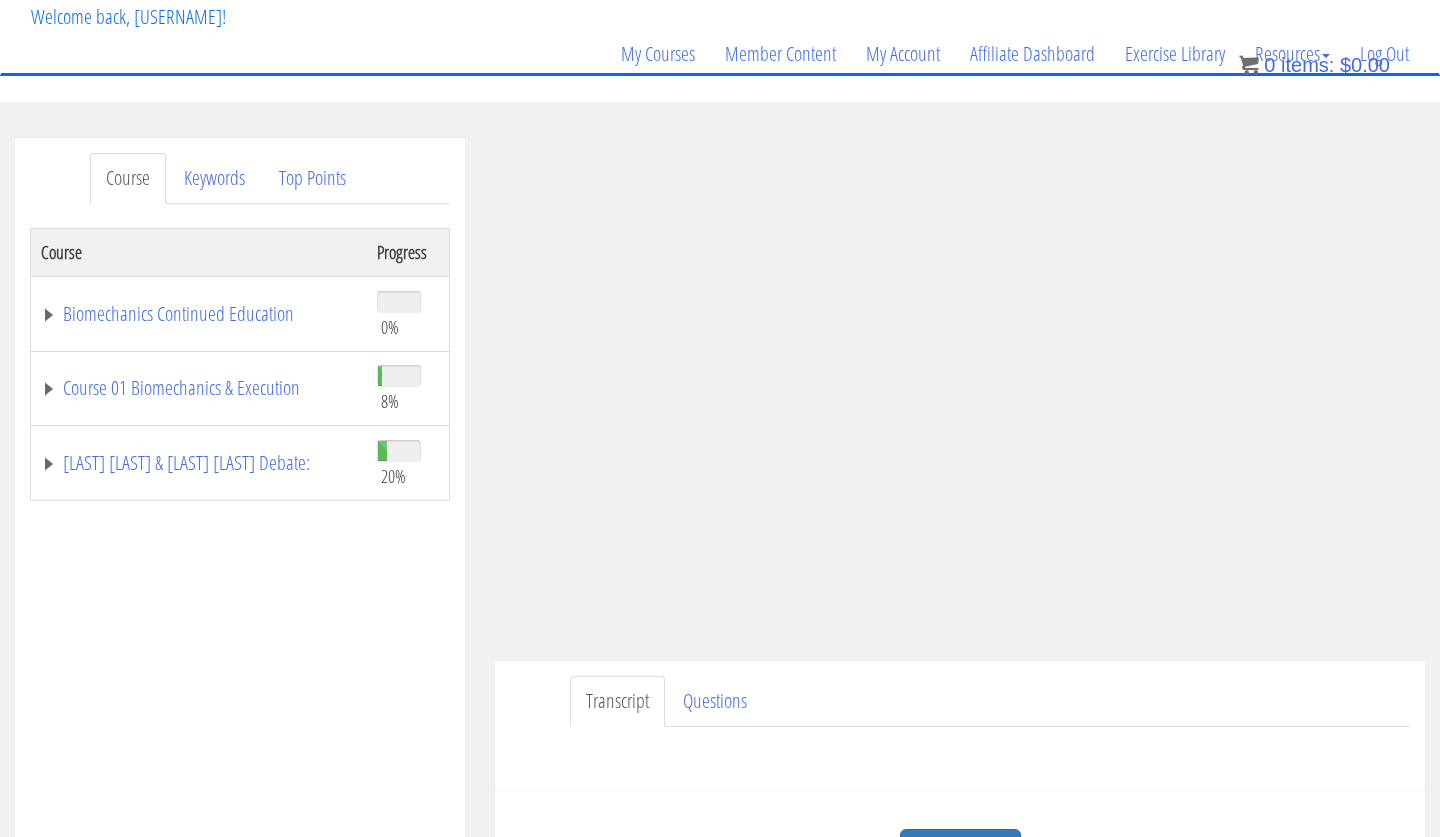 scroll, scrollTop: 123, scrollLeft: 0, axis: vertical 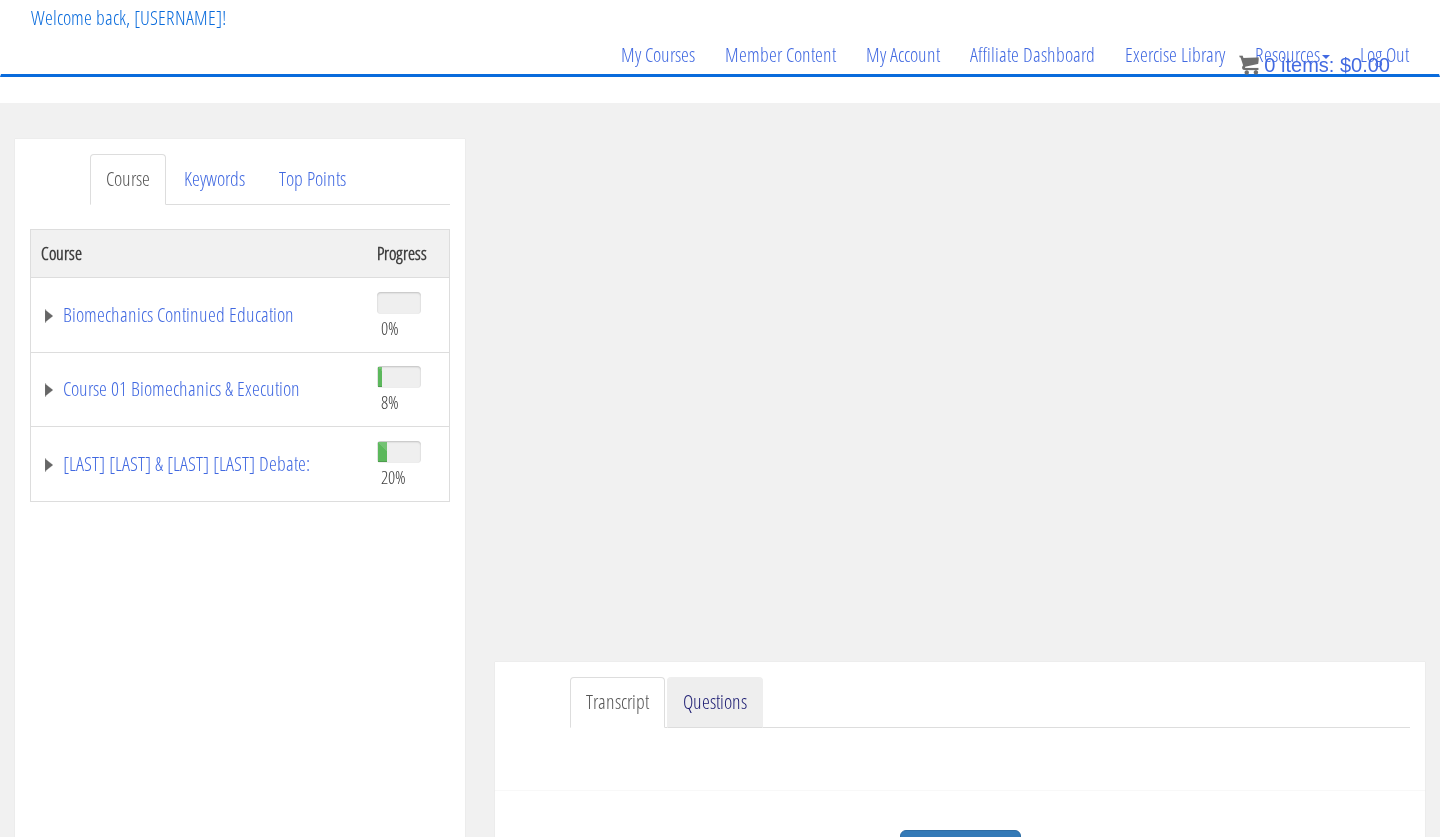 click on "Questions" at bounding box center (715, 702) 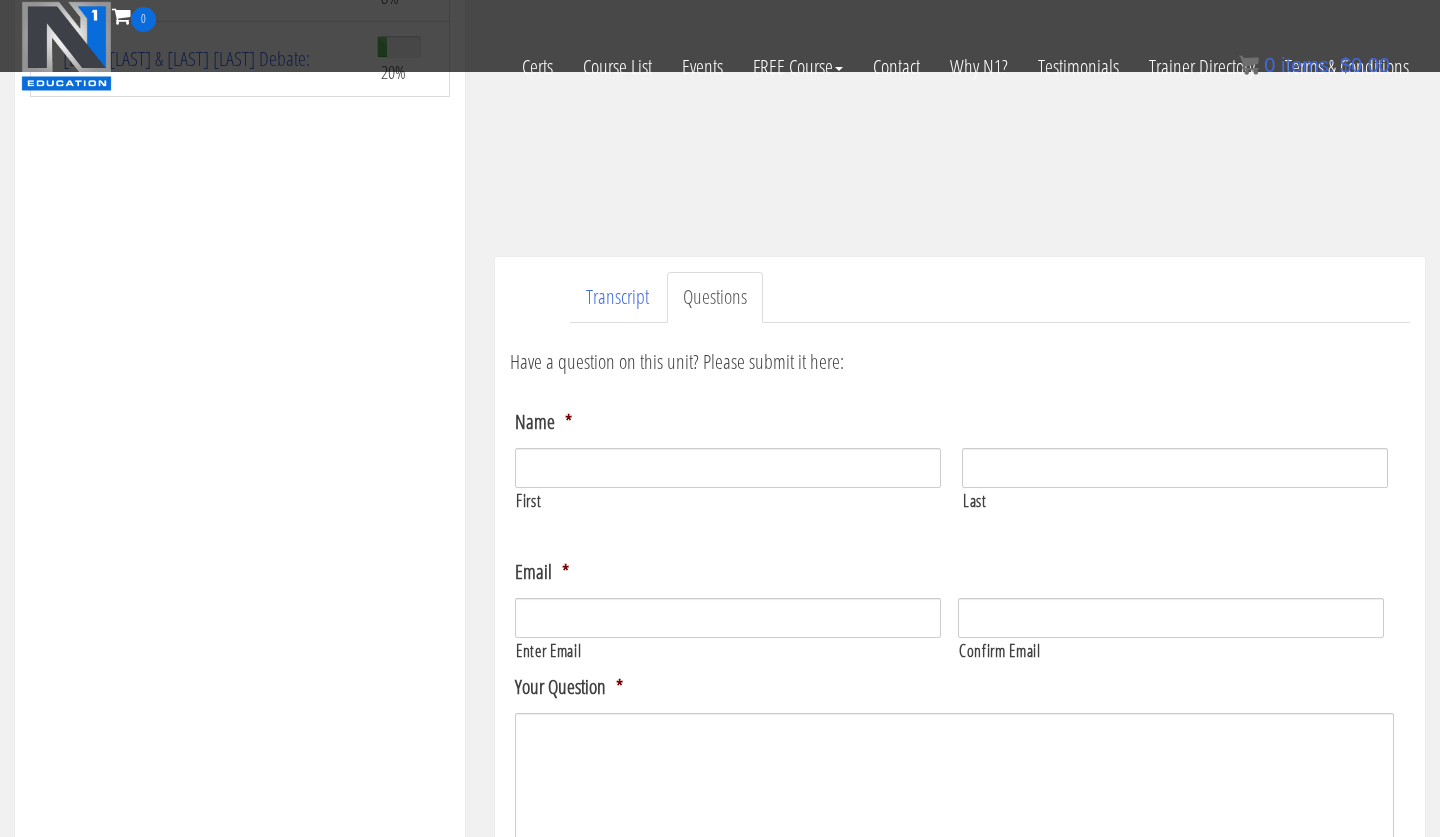 scroll, scrollTop: 531, scrollLeft: 0, axis: vertical 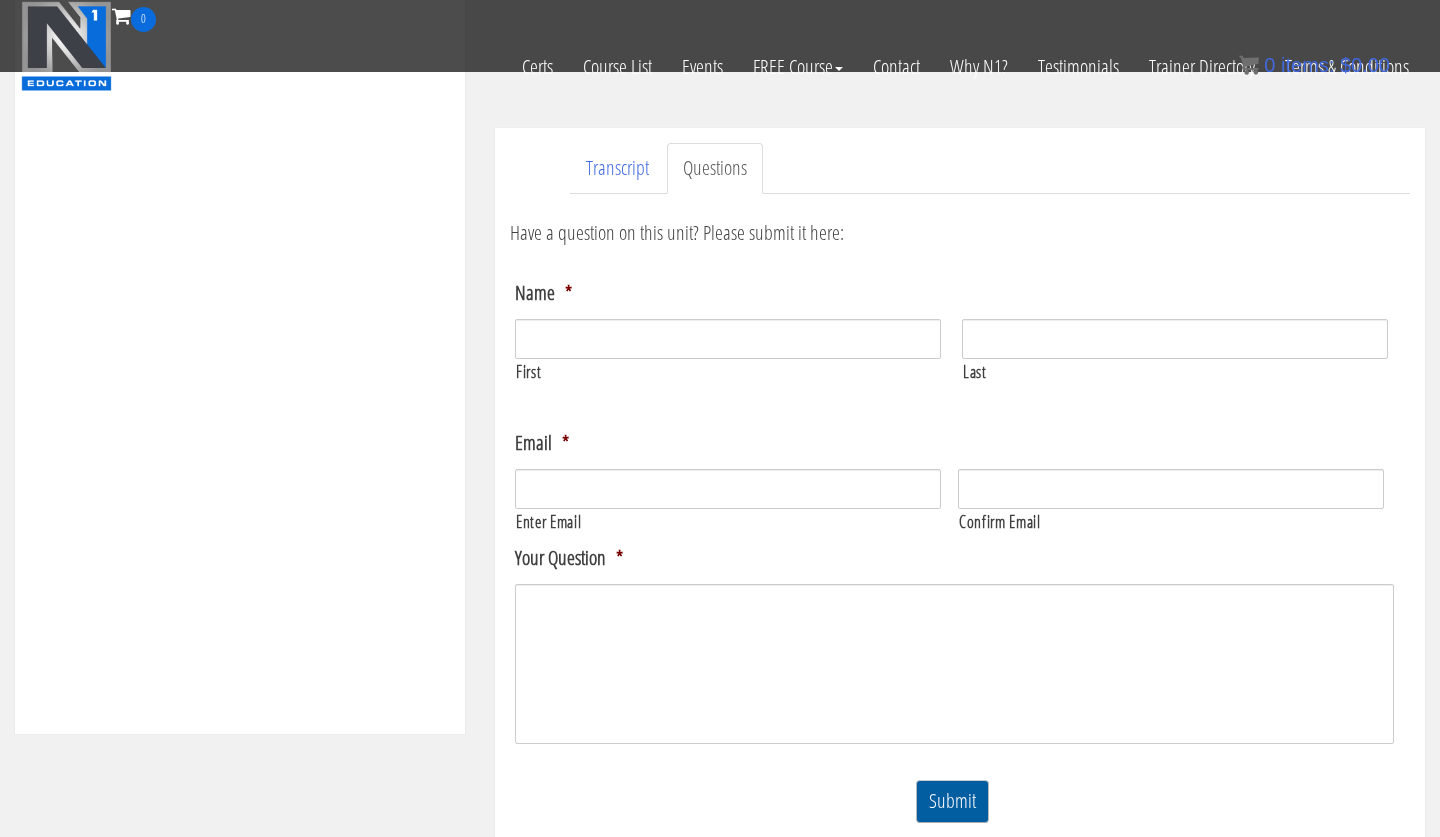 click on "Submit" at bounding box center [952, 801] 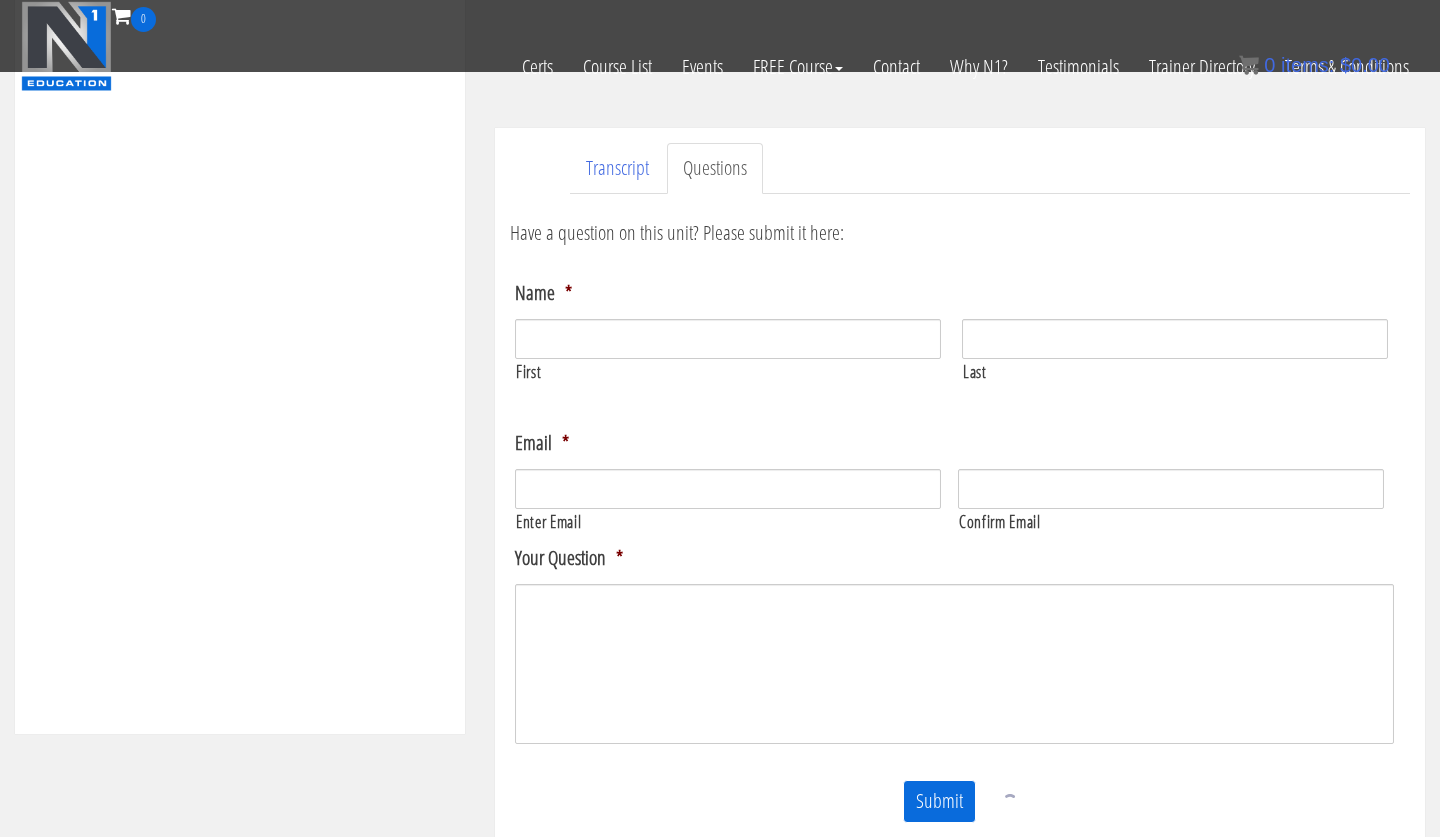 click on "Take the Quiz" at bounding box center [960, 965] 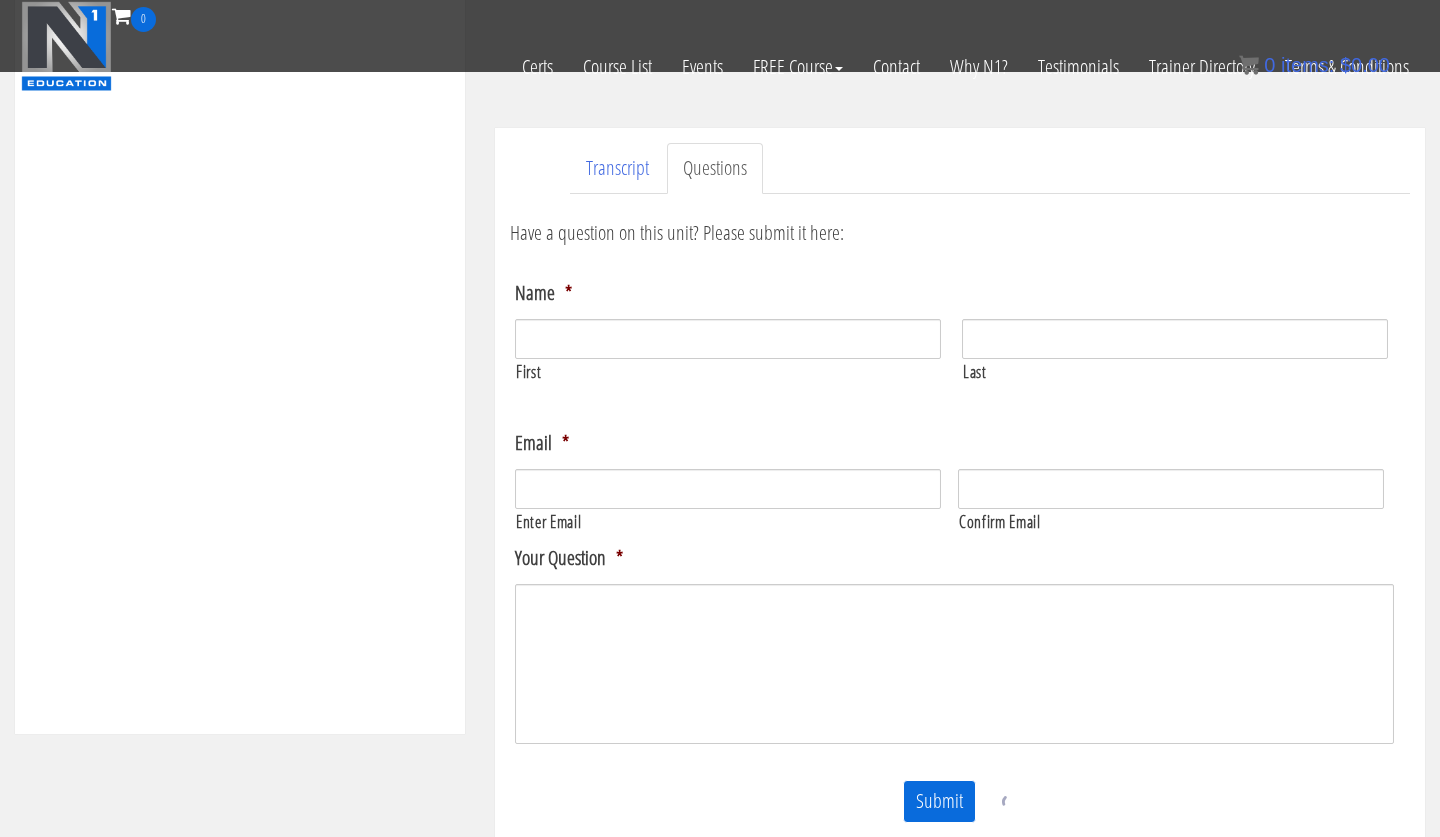 click on "Take the Quiz" at bounding box center [960, 965] 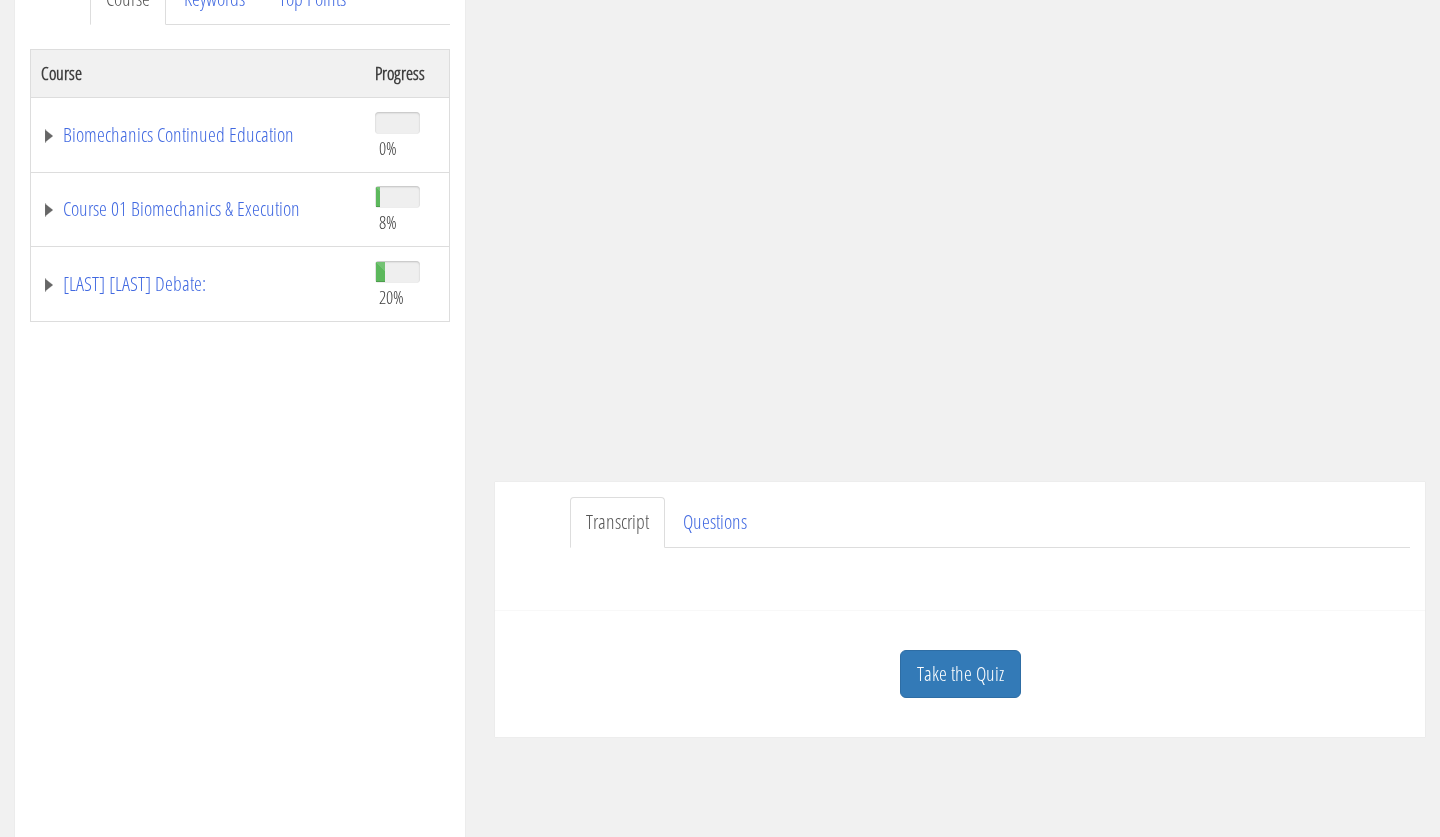 scroll, scrollTop: 308, scrollLeft: 0, axis: vertical 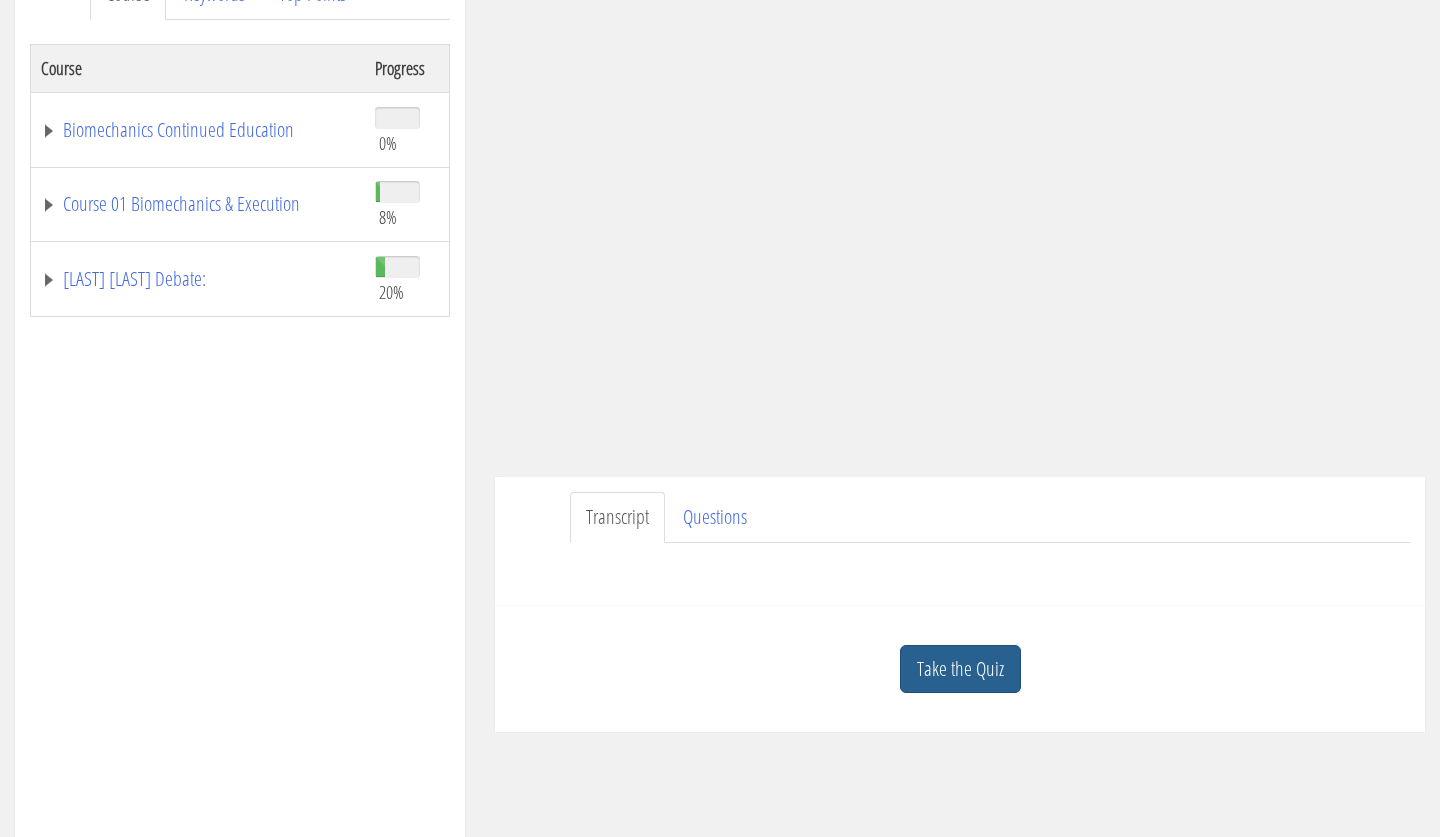 click on "Take the Quiz" at bounding box center (960, 669) 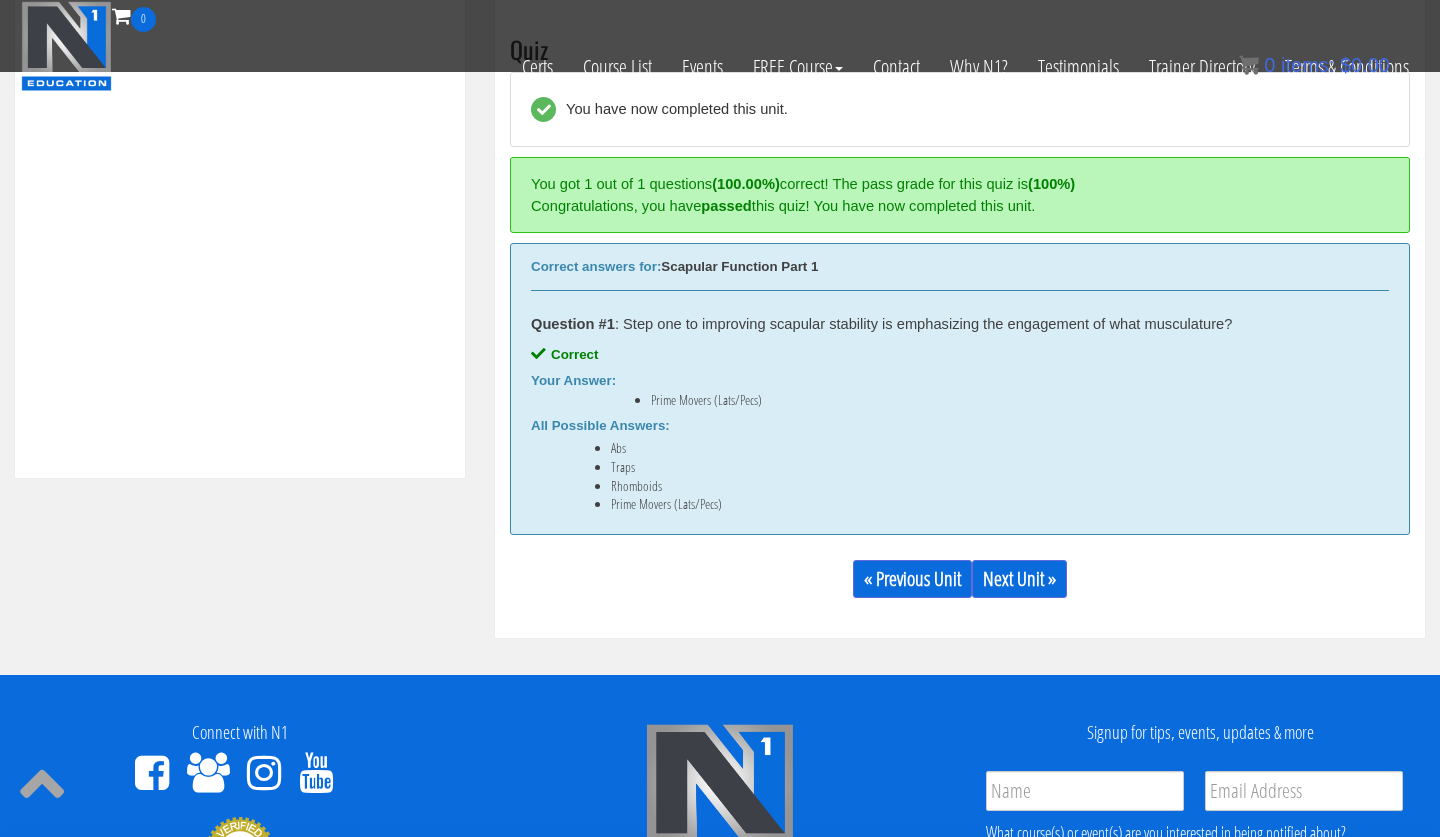 scroll, scrollTop: 834, scrollLeft: 0, axis: vertical 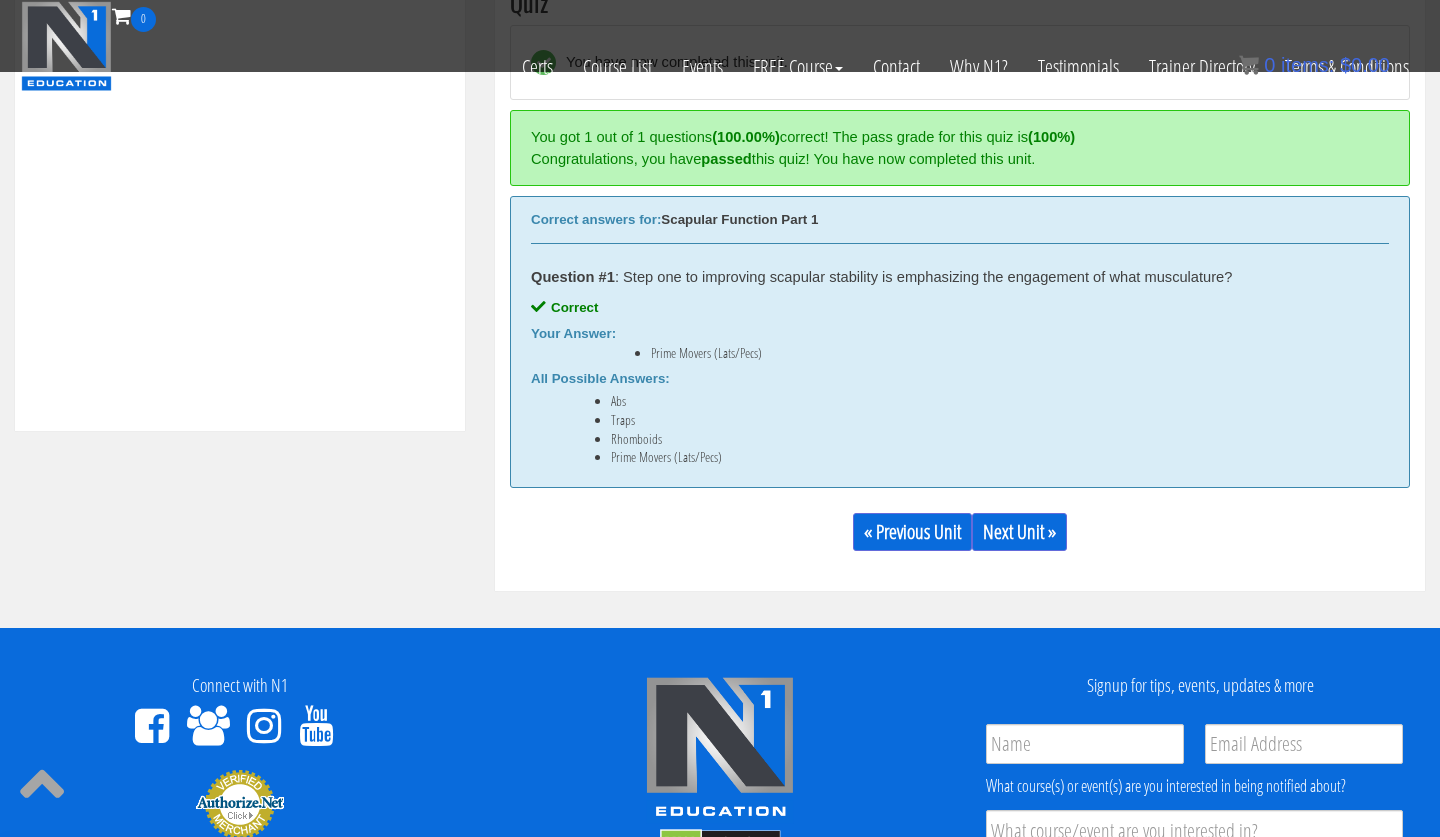 click on "« Previous Unit Next Unit »" at bounding box center [960, 532] 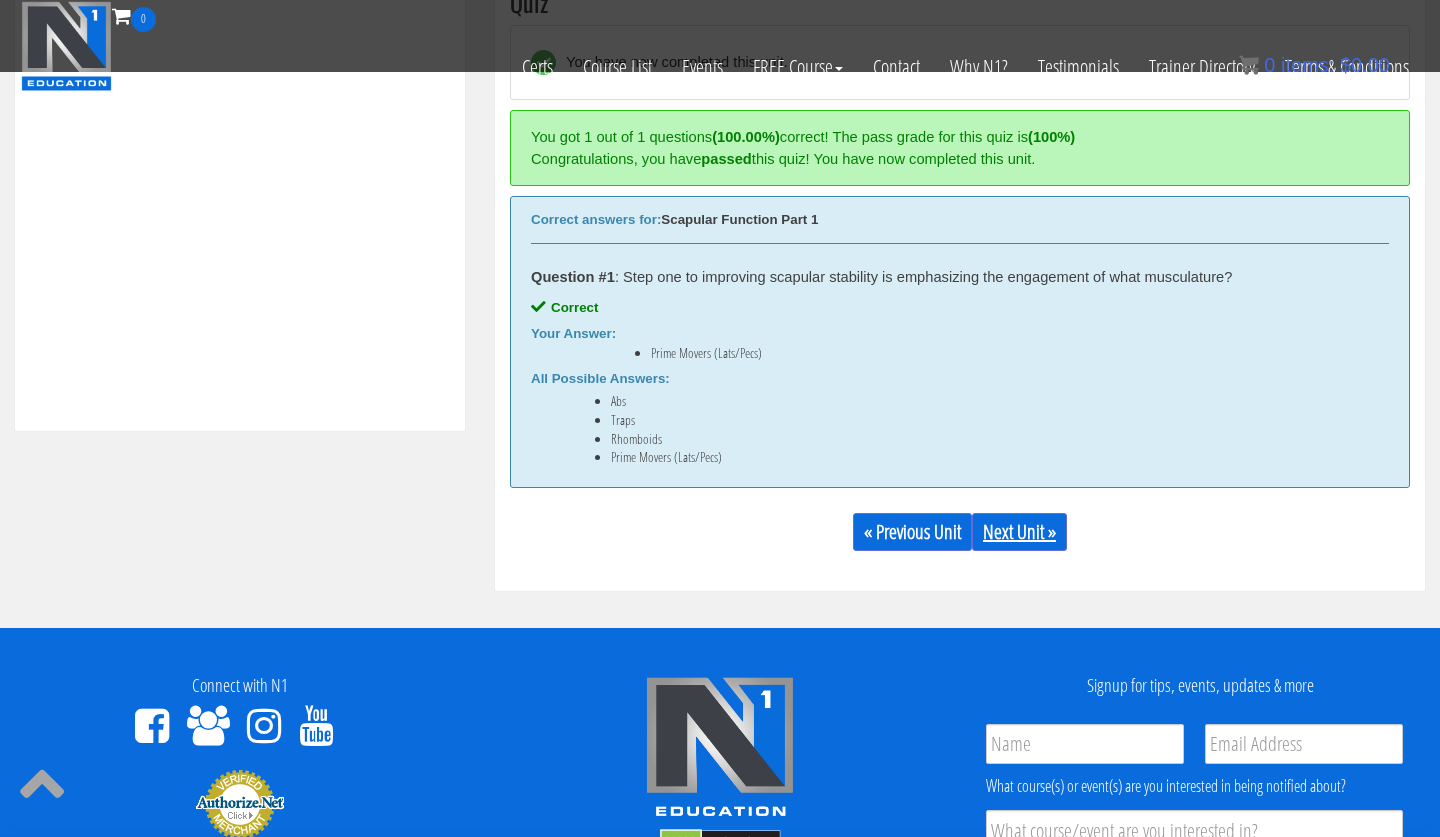 click on "Next Unit »" at bounding box center [1019, 532] 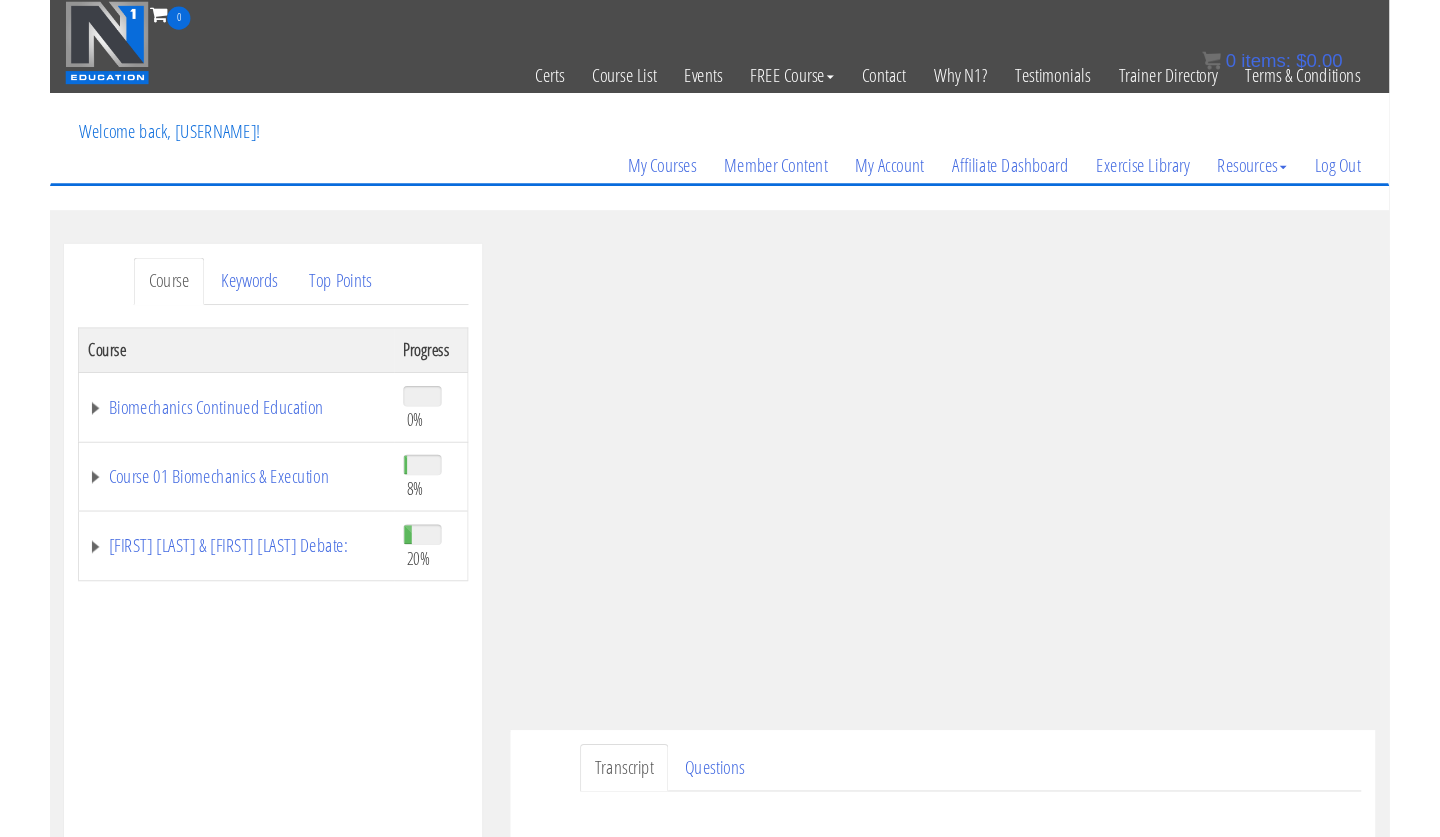 scroll, scrollTop: 249, scrollLeft: 0, axis: vertical 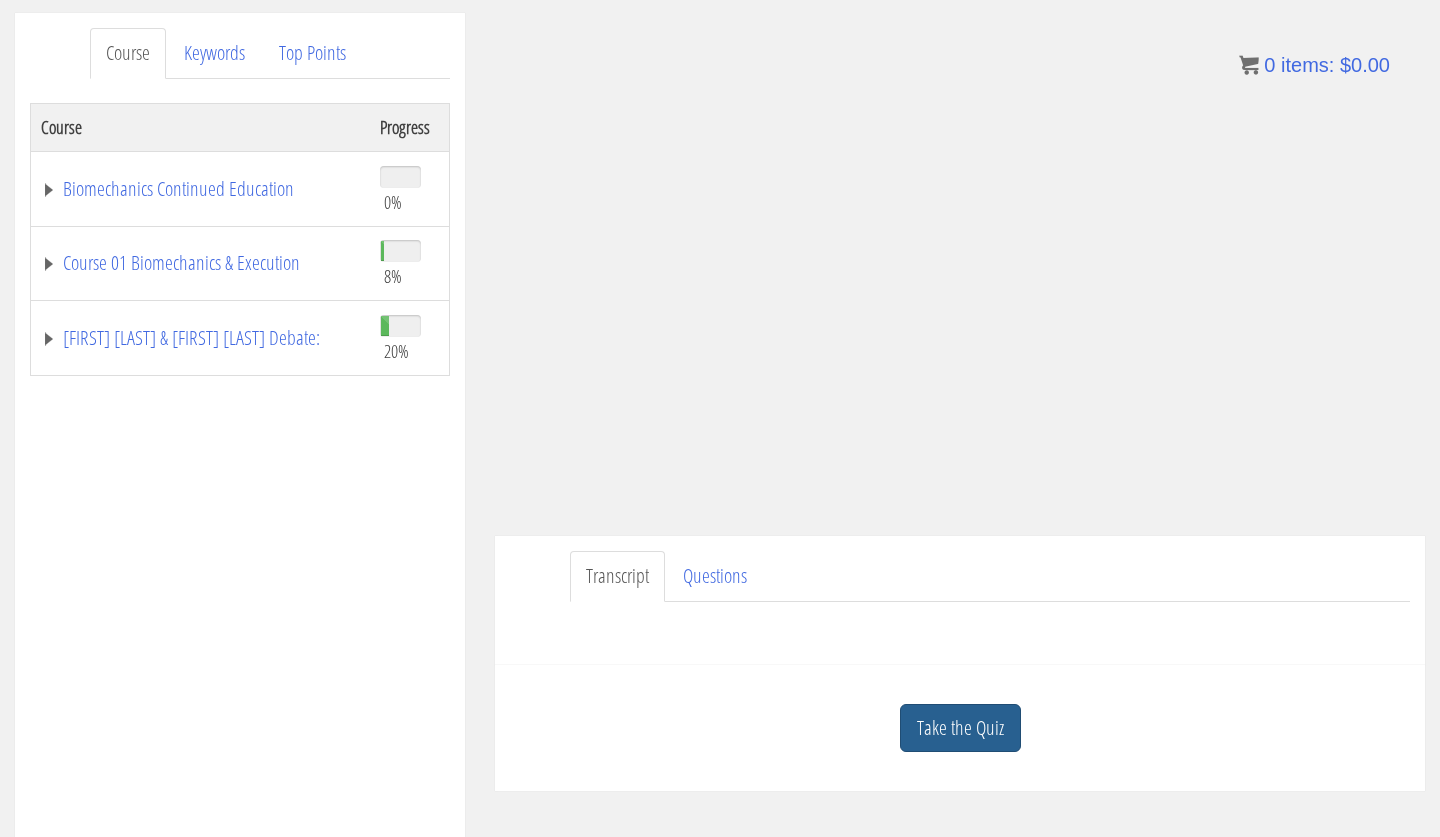 click on "Take the Quiz" at bounding box center (960, 728) 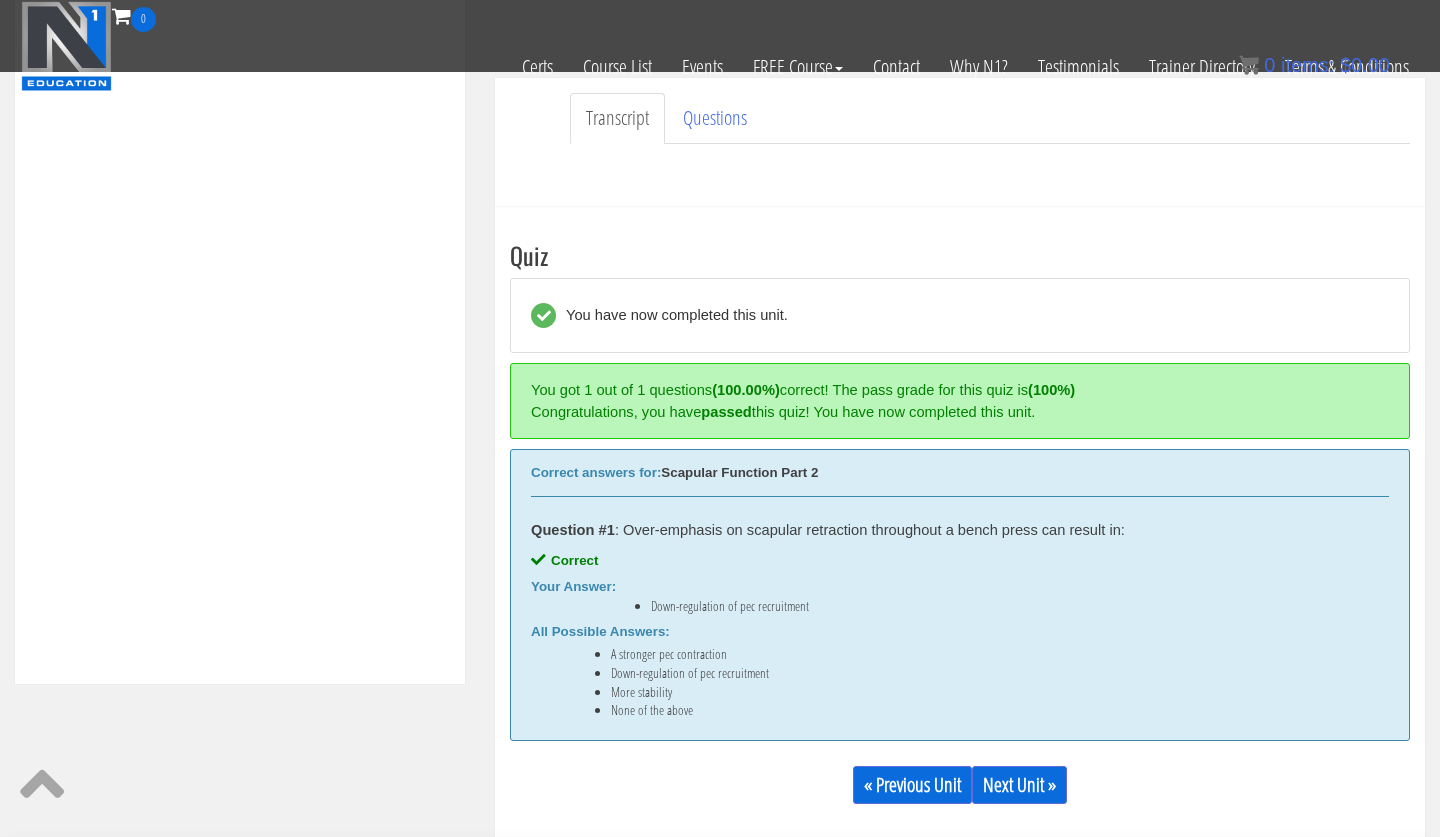 scroll, scrollTop: 593, scrollLeft: 0, axis: vertical 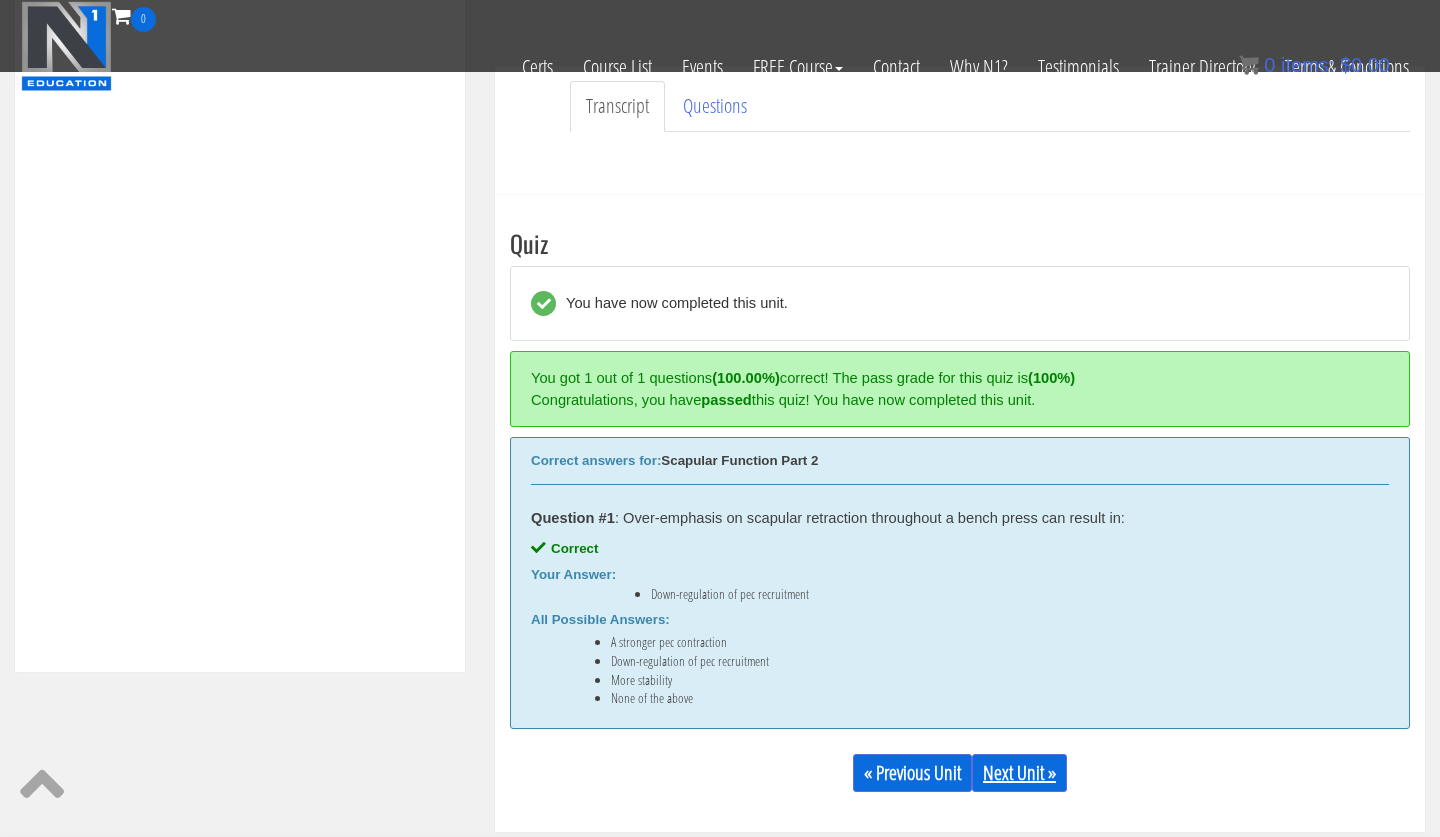 click on "Next Unit »" at bounding box center (1019, 773) 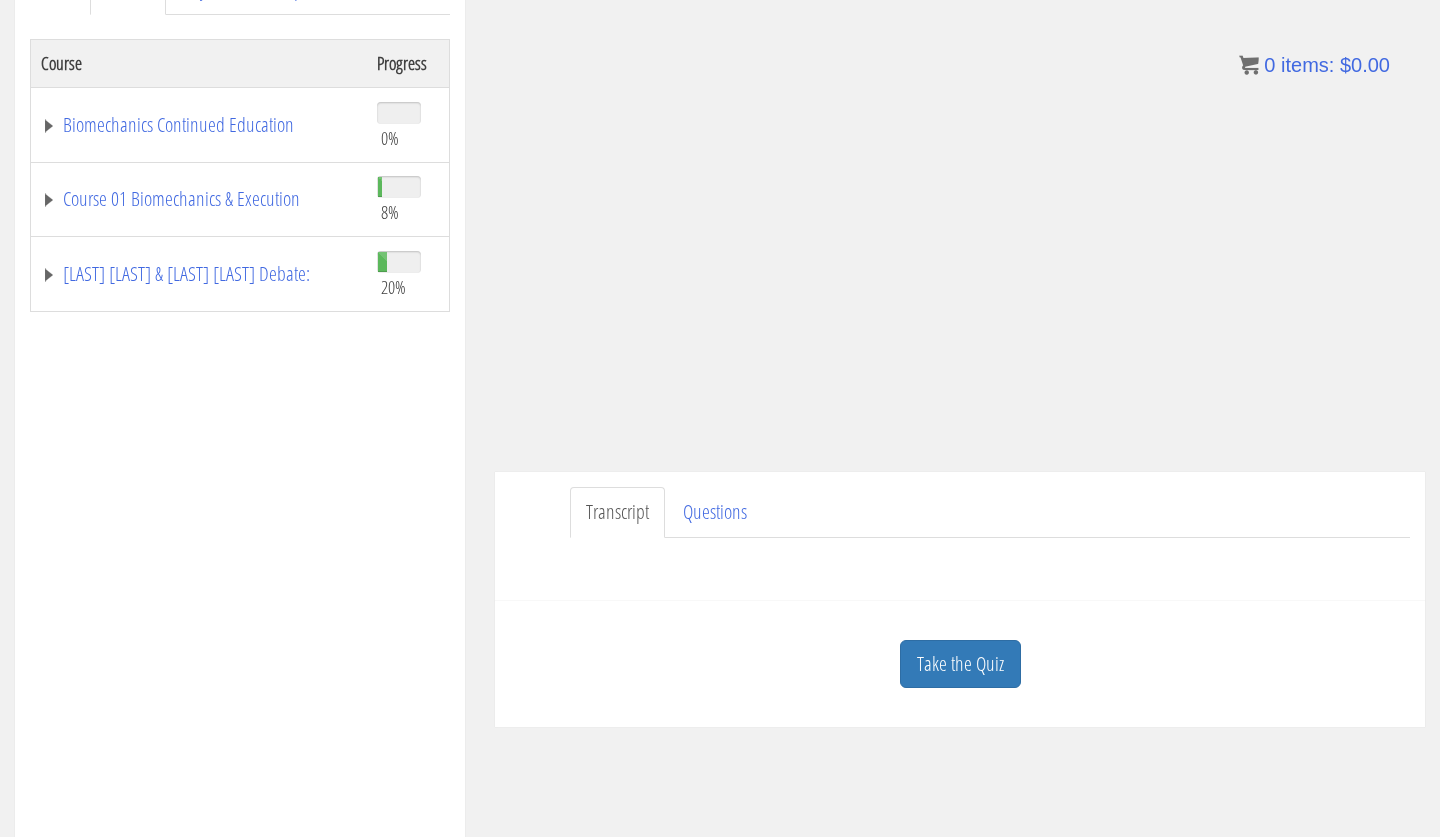 scroll, scrollTop: 317, scrollLeft: 0, axis: vertical 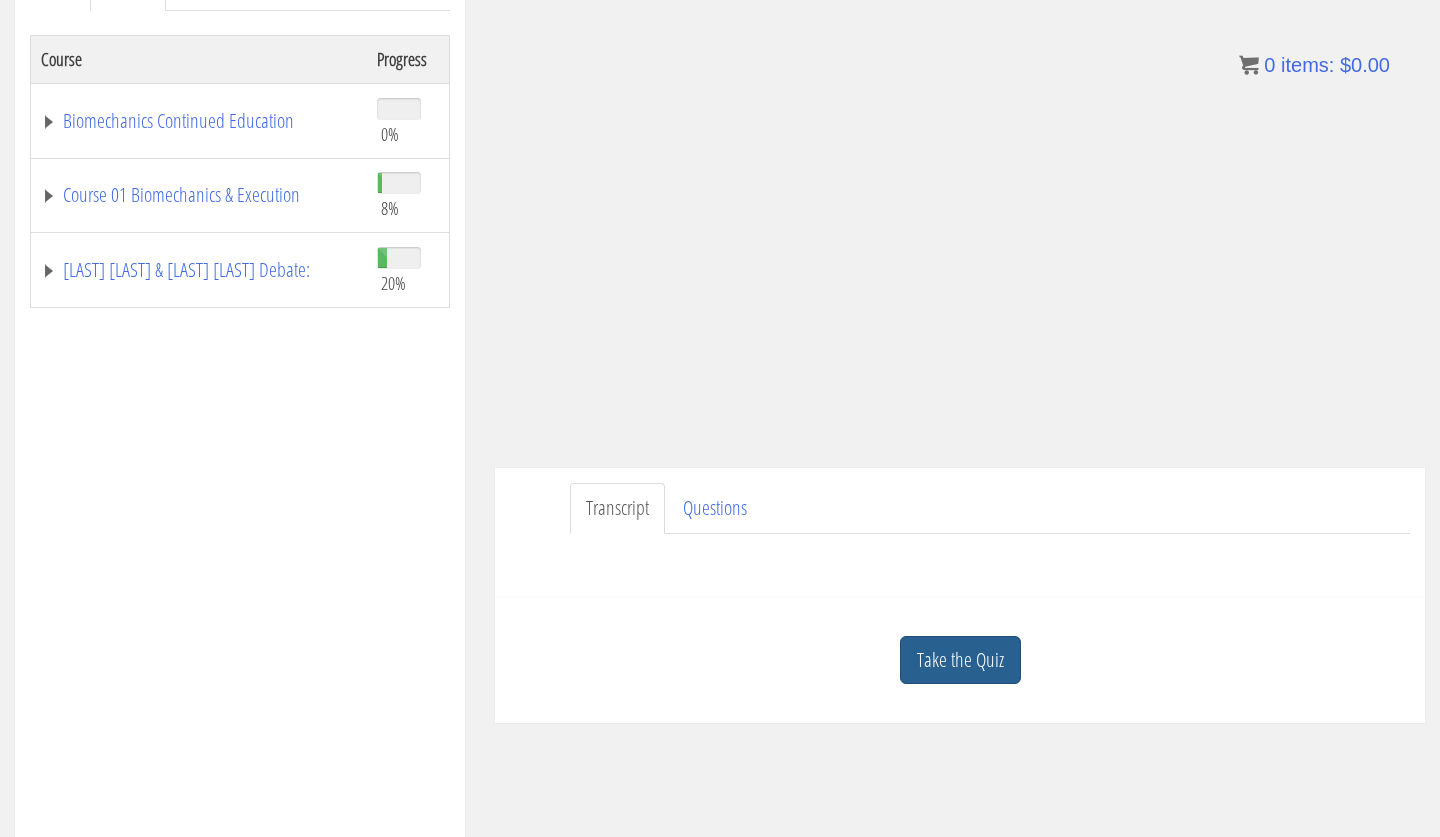 click on "Take the Quiz" at bounding box center (960, 660) 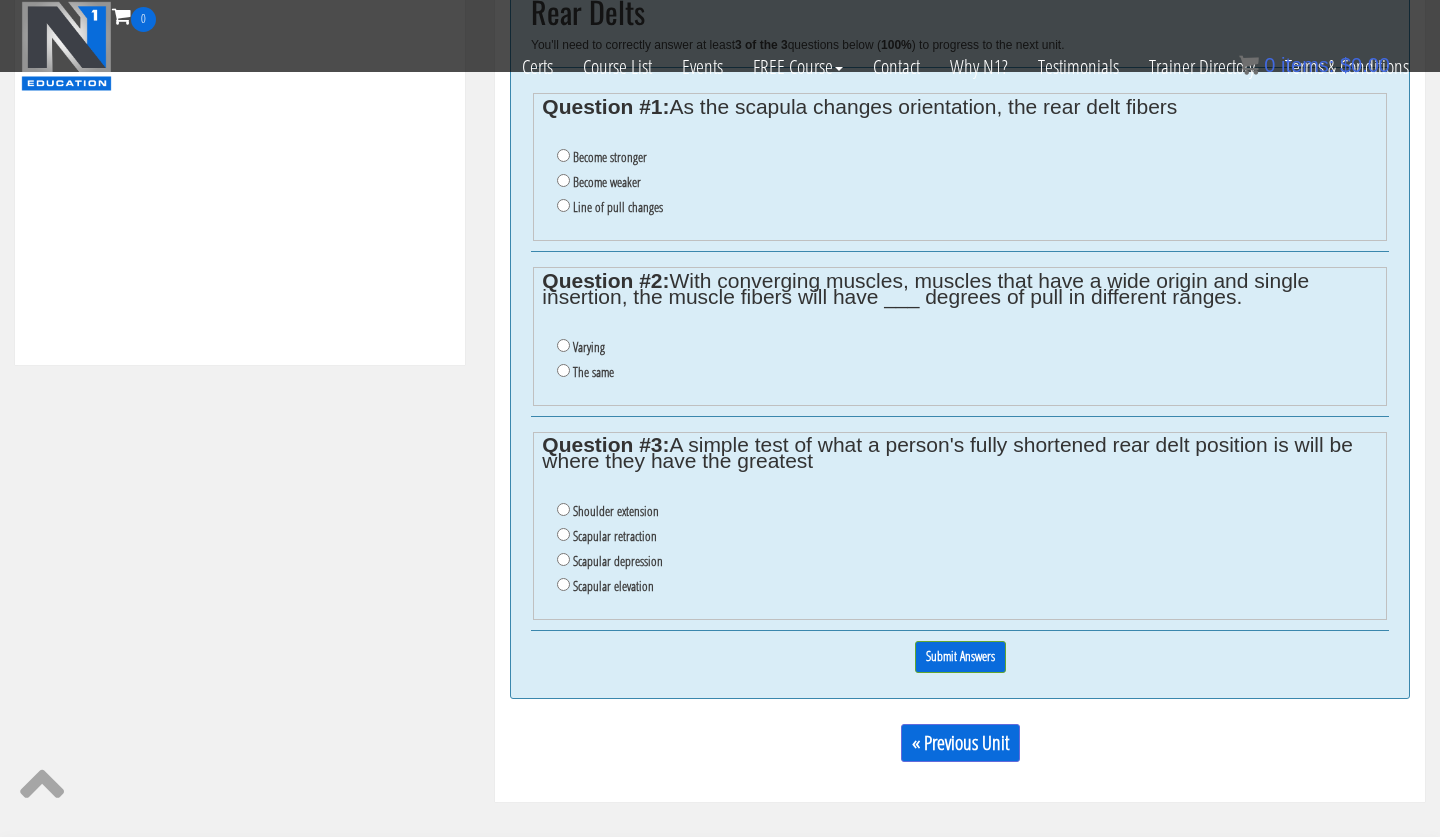 scroll, scrollTop: 901, scrollLeft: 0, axis: vertical 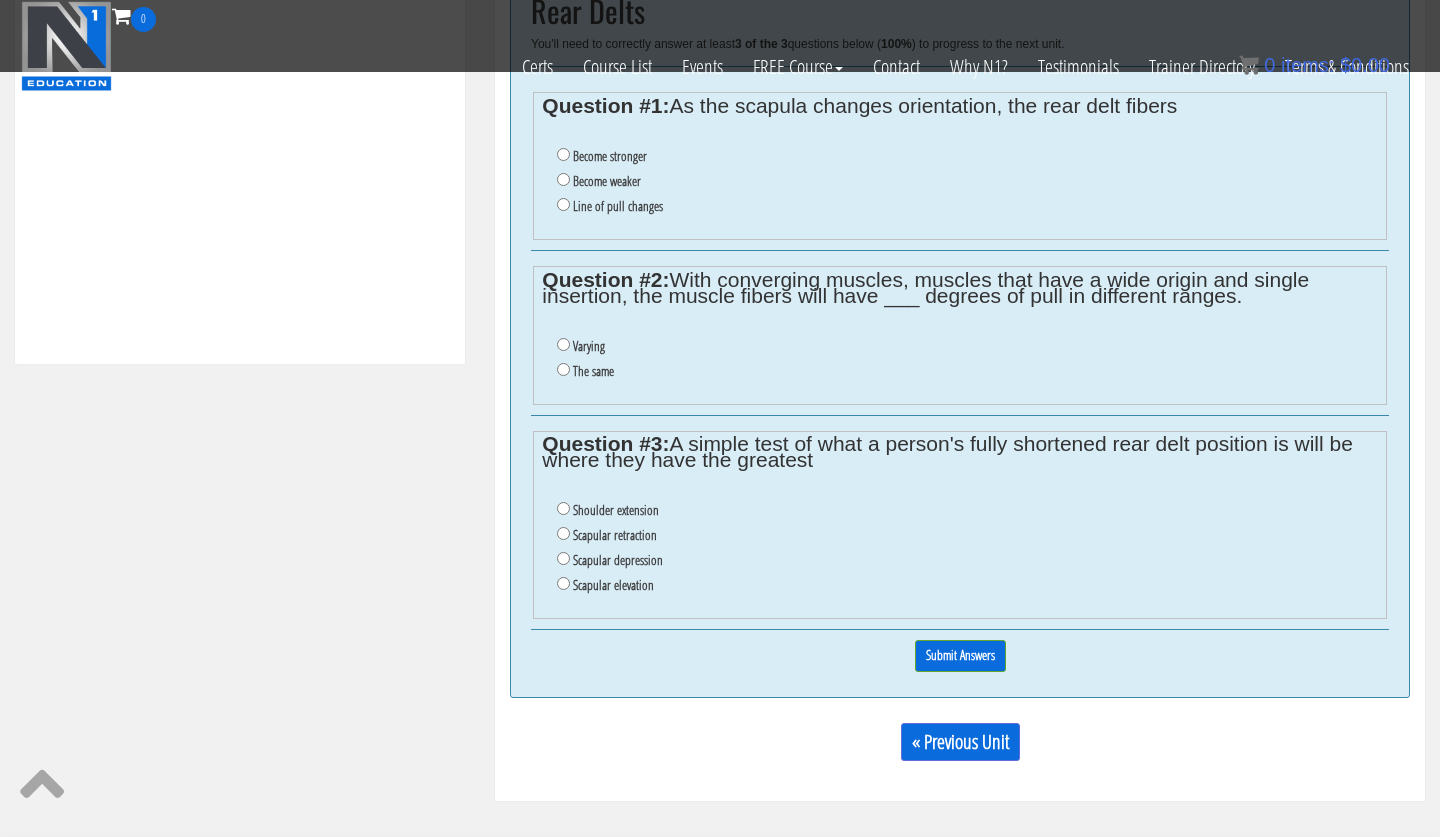 click on "Shoulder extension" at bounding box center [616, 510] 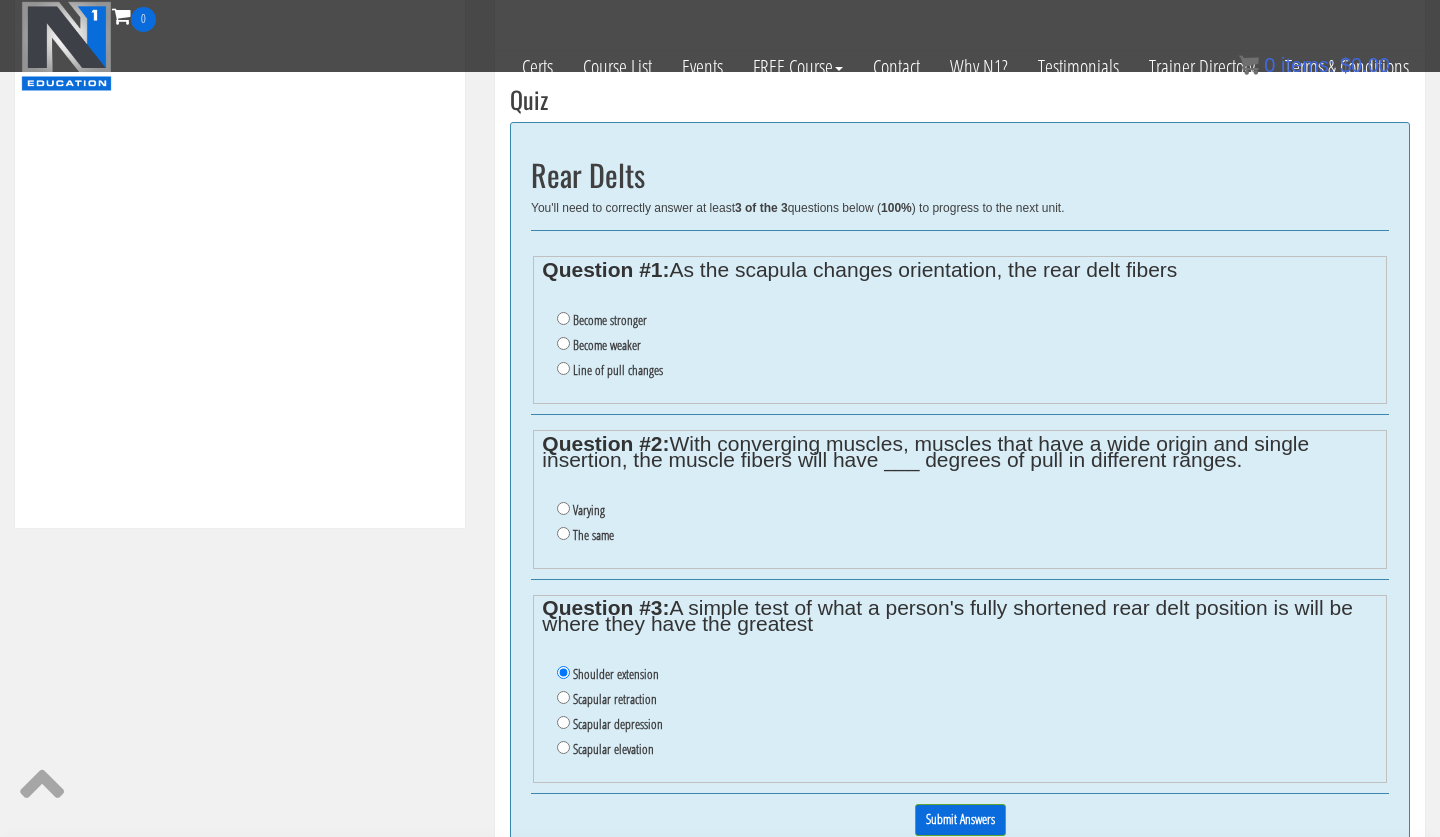 scroll, scrollTop: 736, scrollLeft: 0, axis: vertical 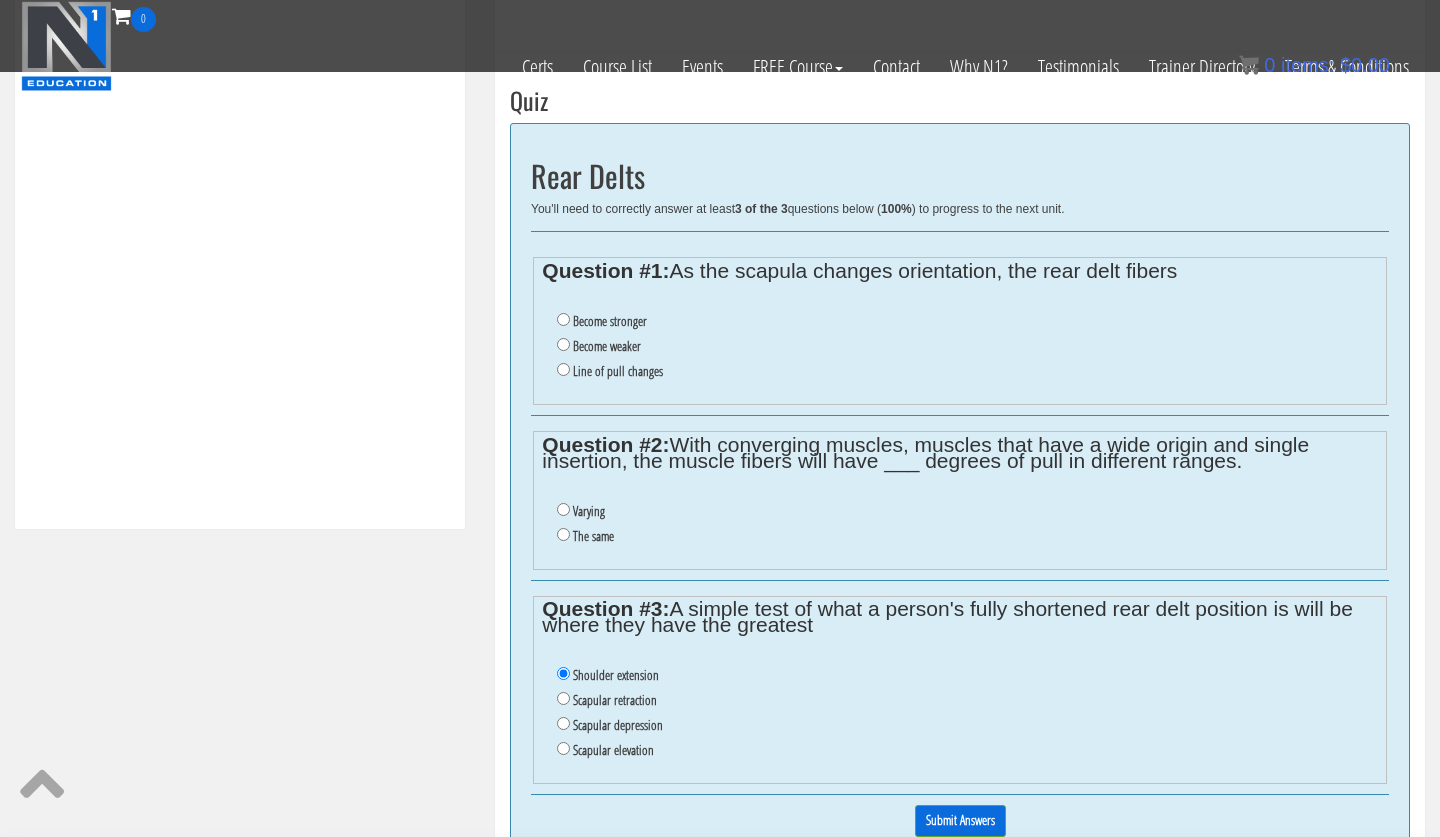 click on "Line of pull changes" at bounding box center [618, 371] 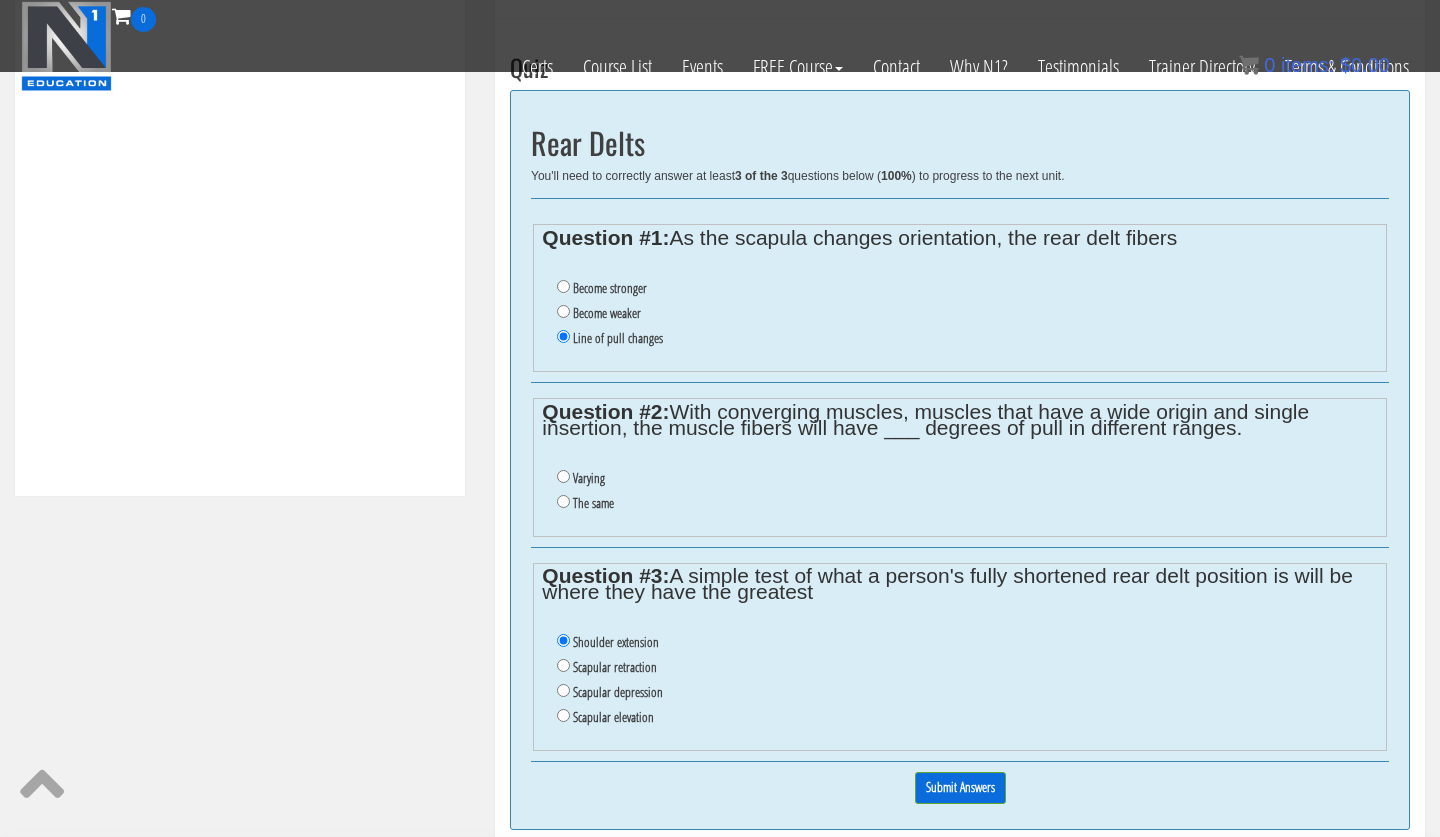 scroll, scrollTop: 772, scrollLeft: 0, axis: vertical 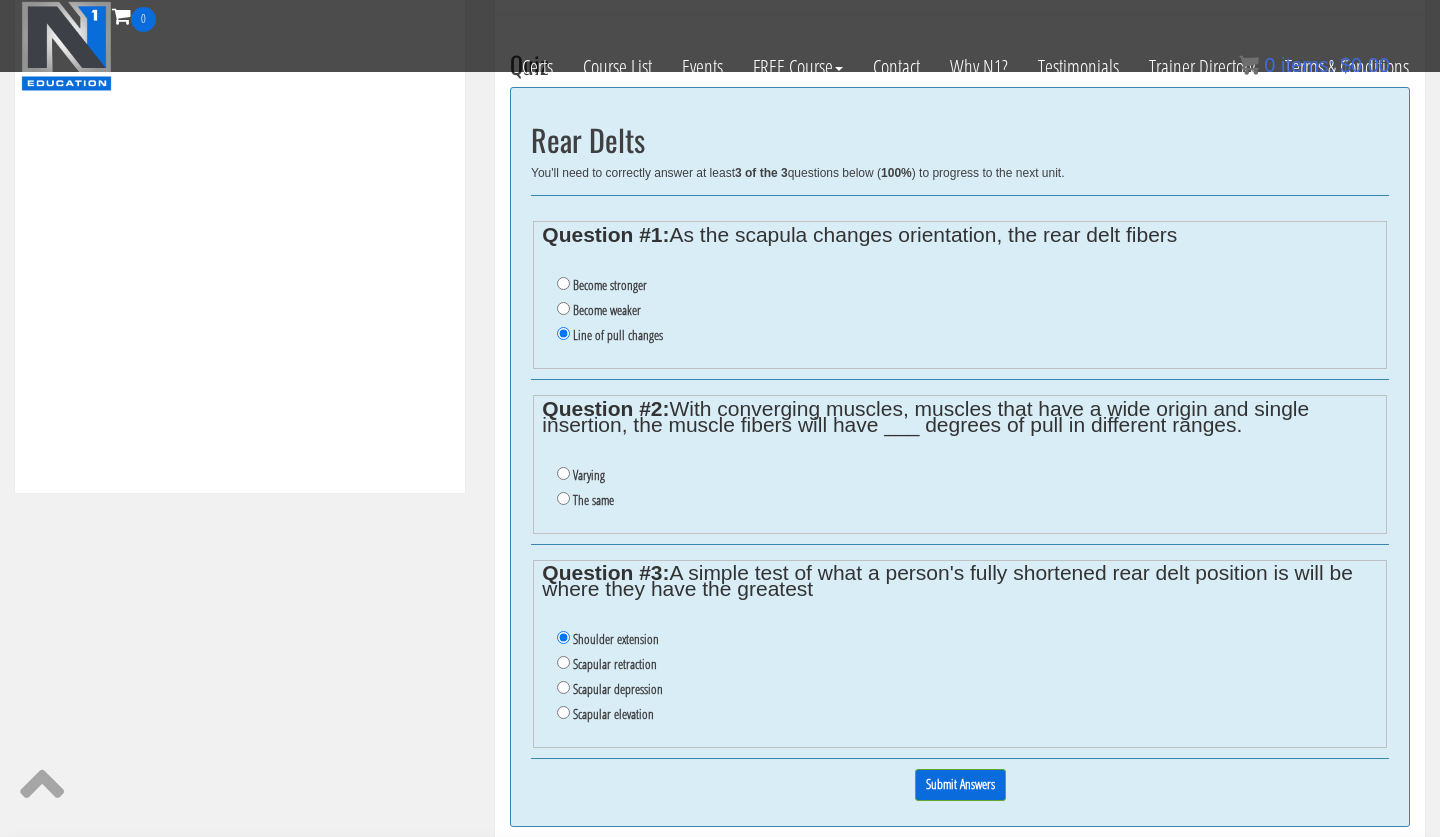 click on "Varying" at bounding box center [967, 475] 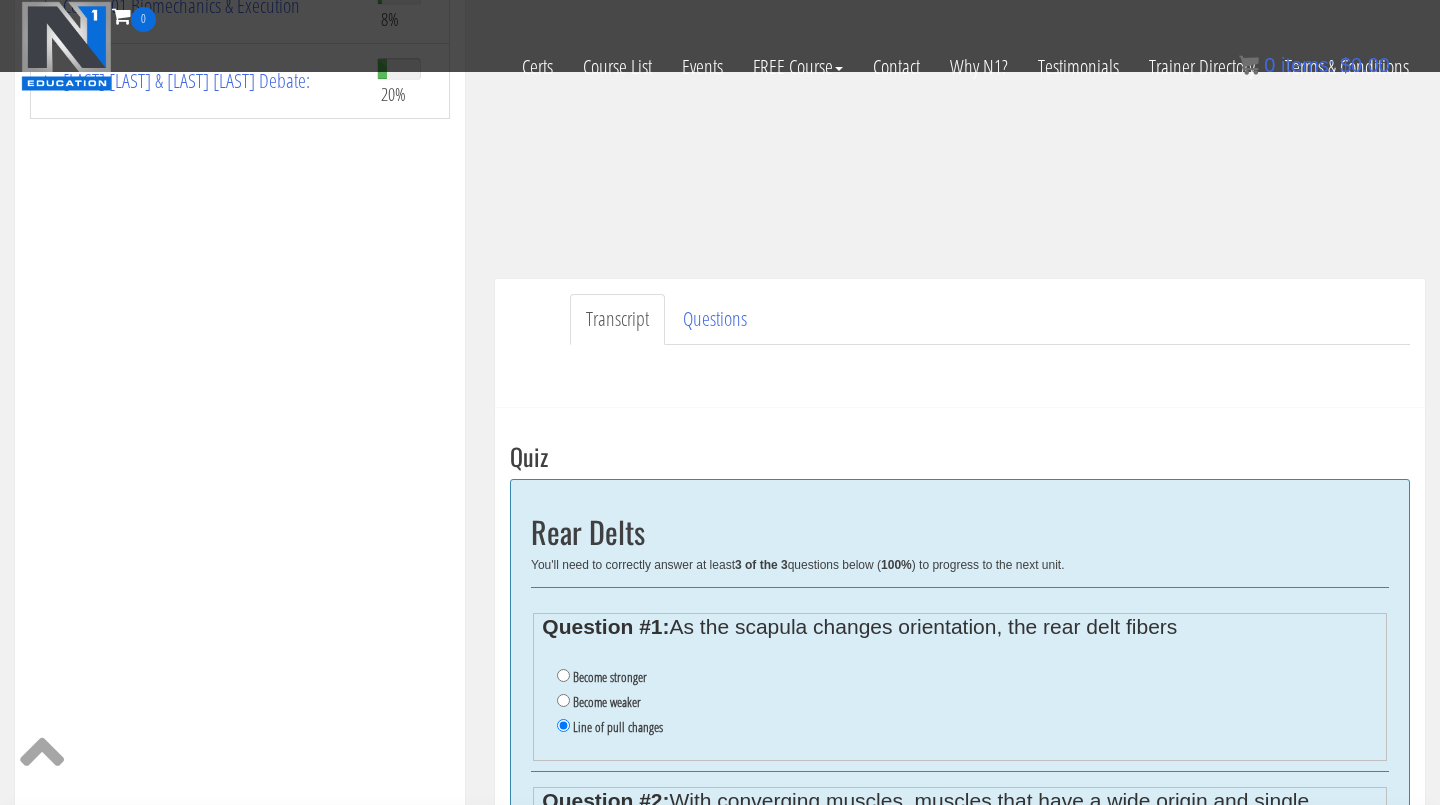 scroll, scrollTop: 377, scrollLeft: 0, axis: vertical 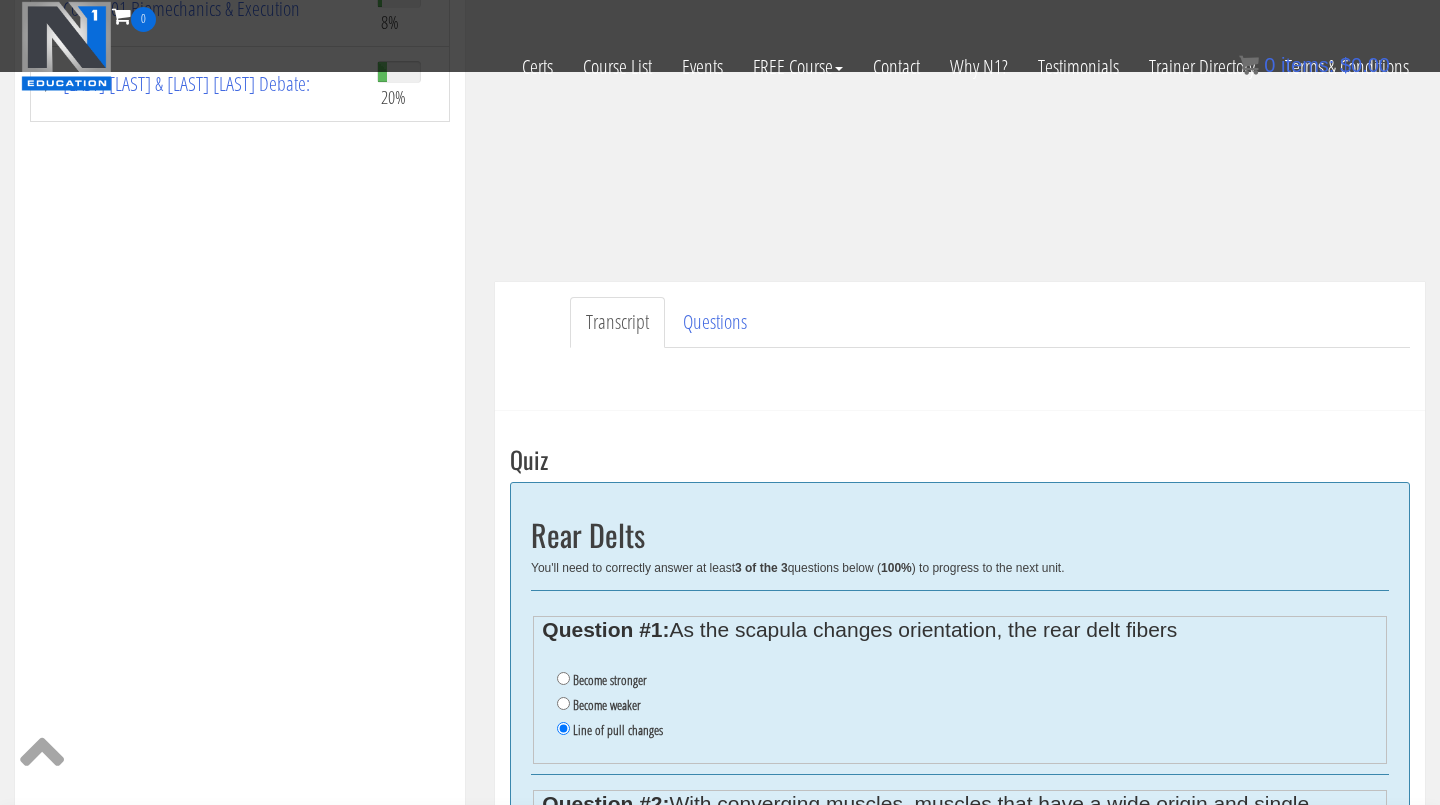 click on "Become stronger" at bounding box center [610, 680] 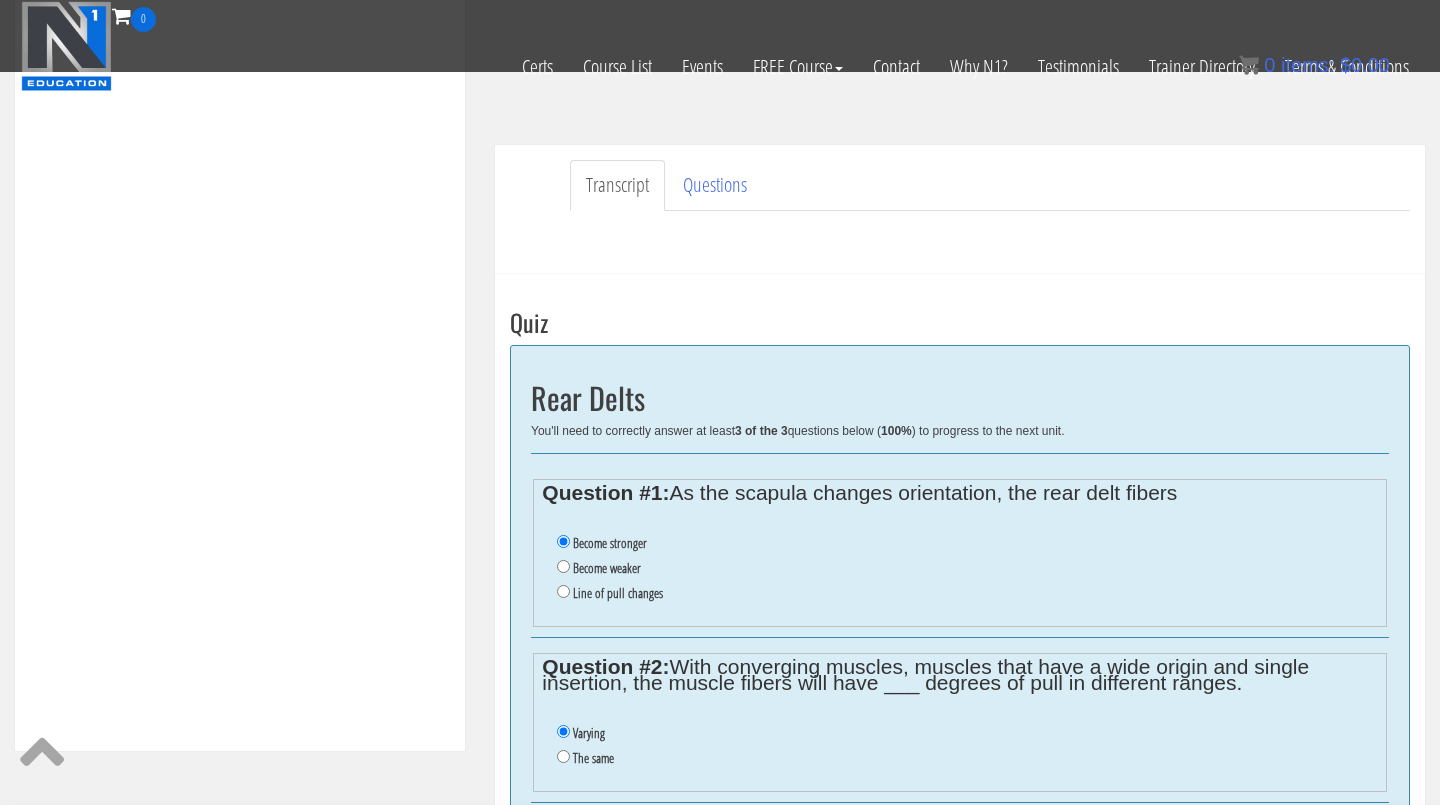 scroll, scrollTop: 520, scrollLeft: 0, axis: vertical 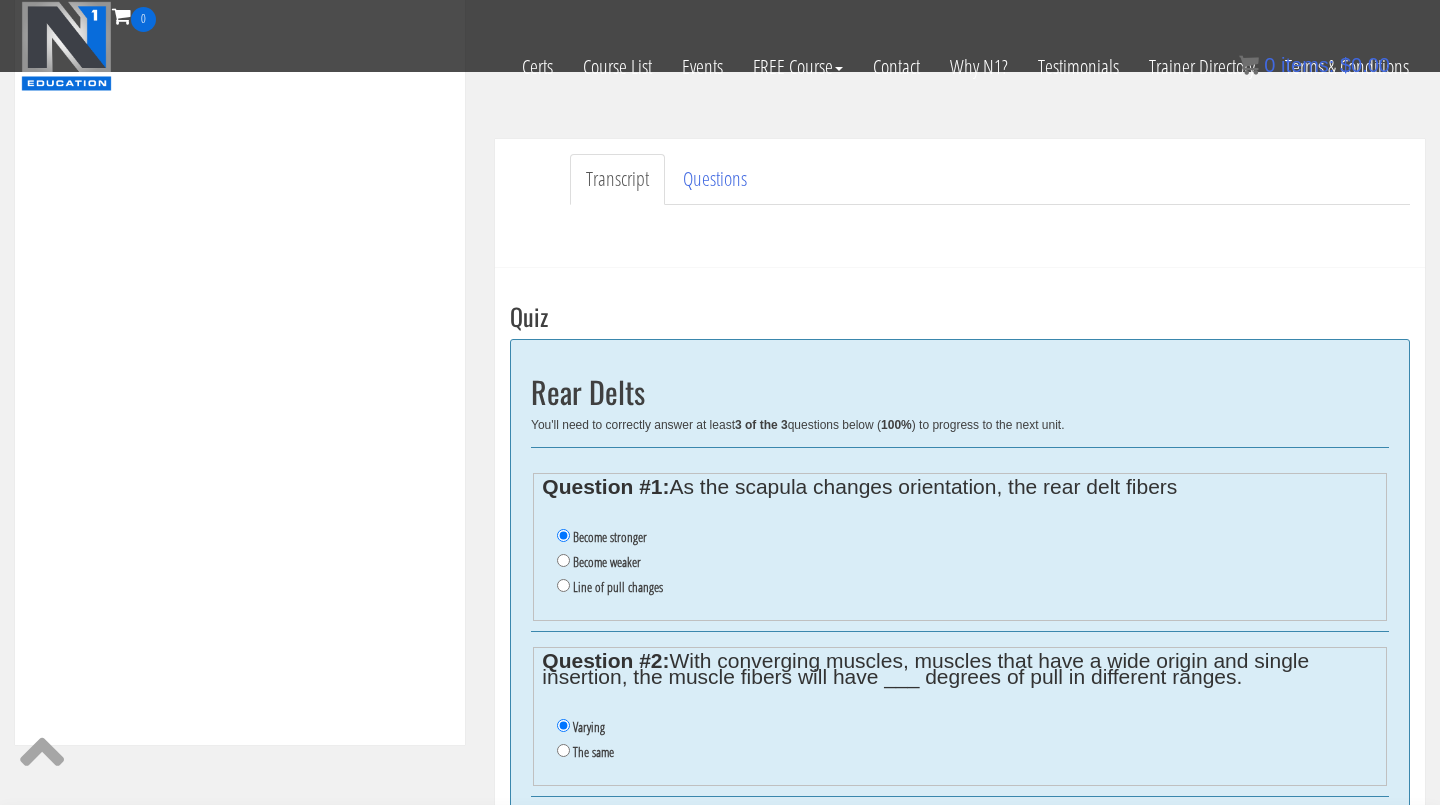 click on "Become weaker" at bounding box center (607, 562) 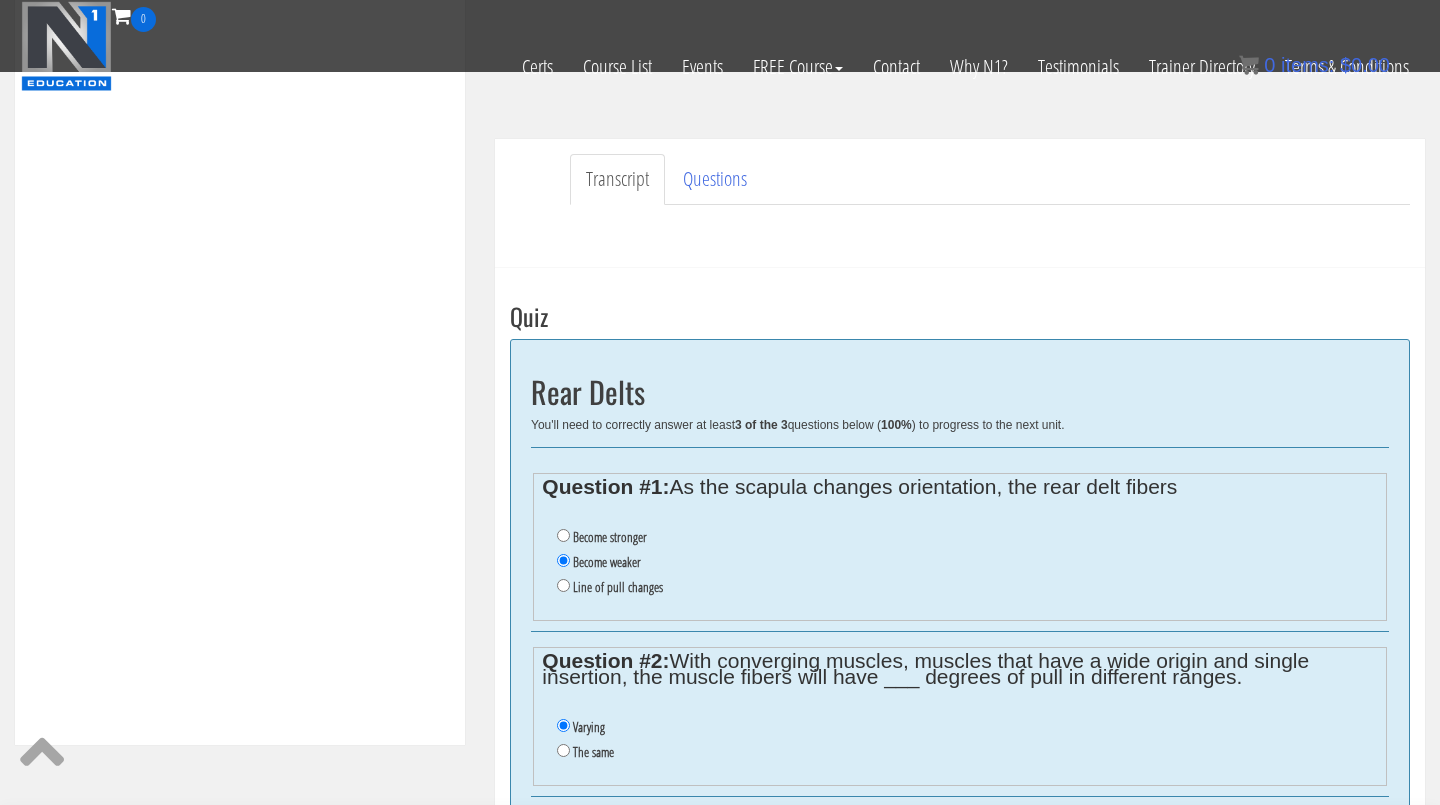 click on "Line of pull changes" at bounding box center [618, 587] 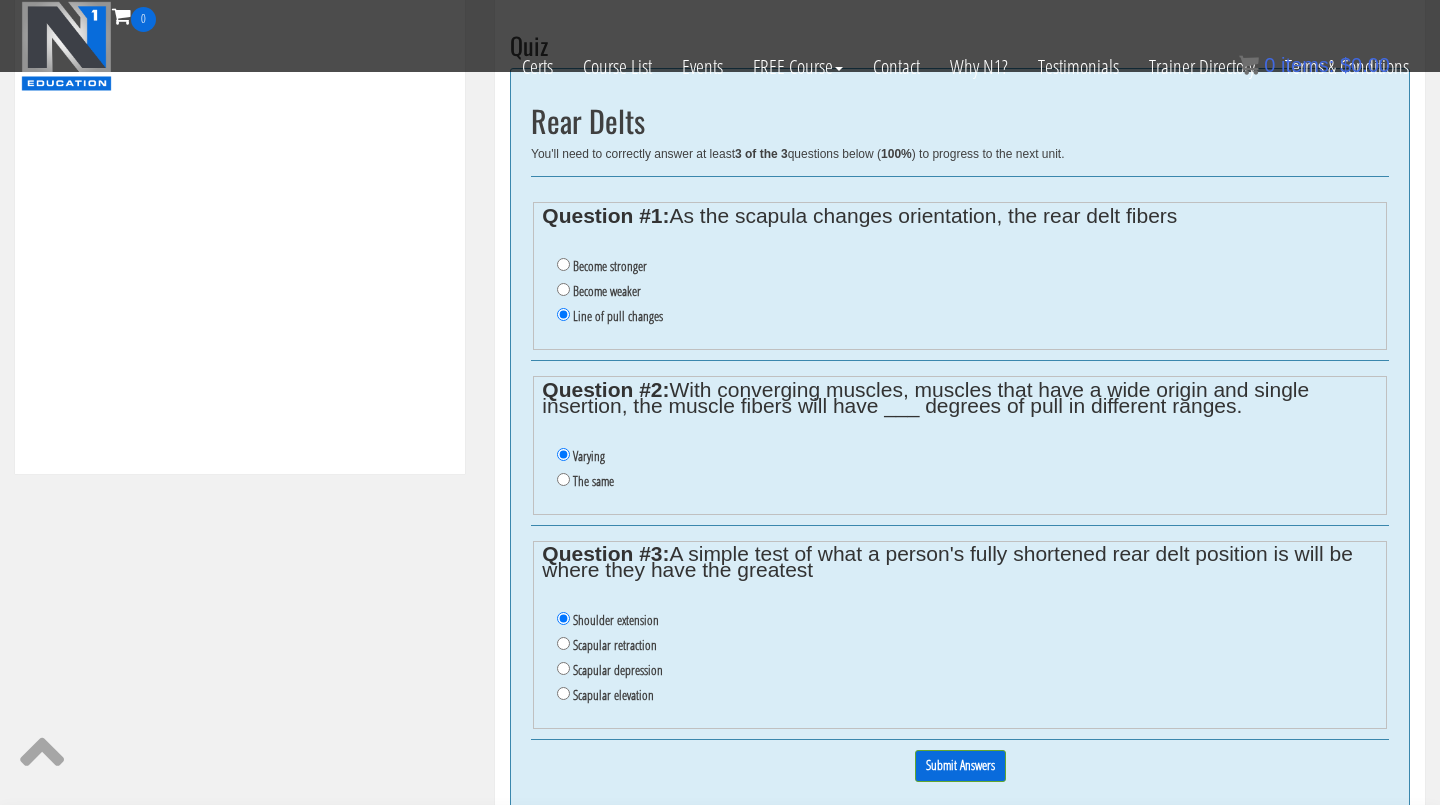scroll, scrollTop: 949, scrollLeft: 0, axis: vertical 